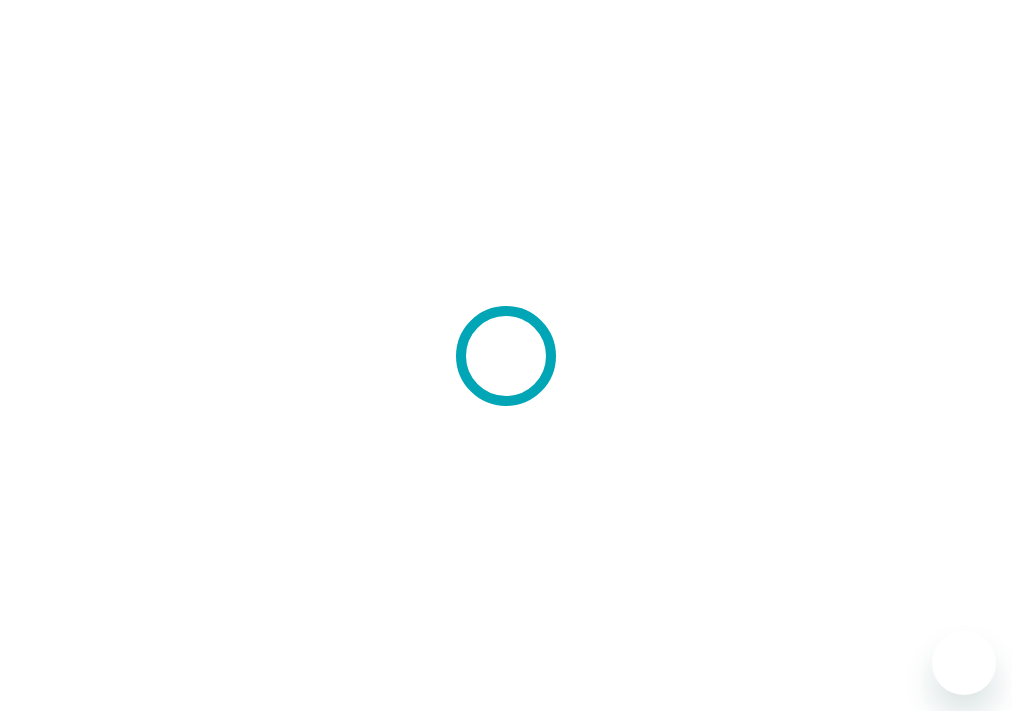 scroll, scrollTop: 0, scrollLeft: 0, axis: both 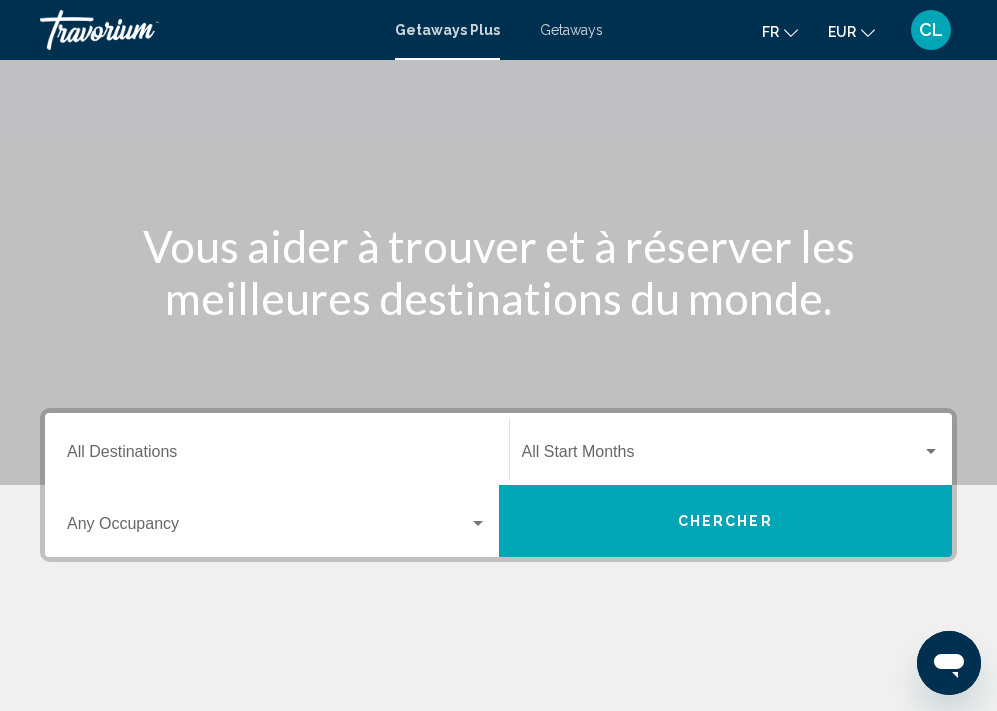 click on "Occupancy Any Occupancy" at bounding box center (277, 521) 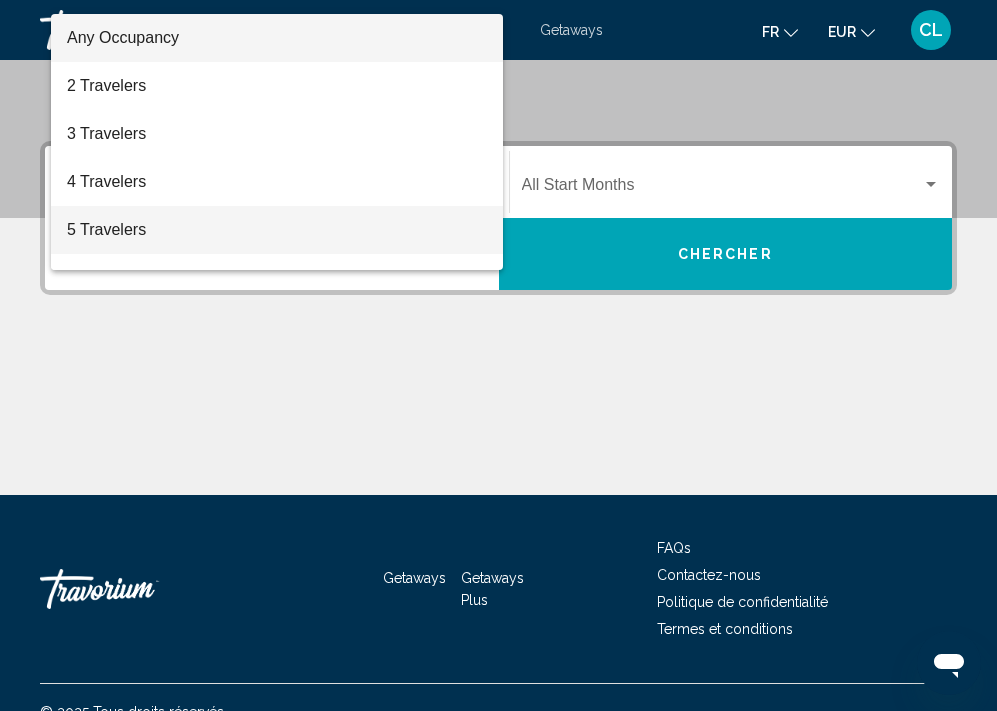 scroll, scrollTop: 306, scrollLeft: 0, axis: vertical 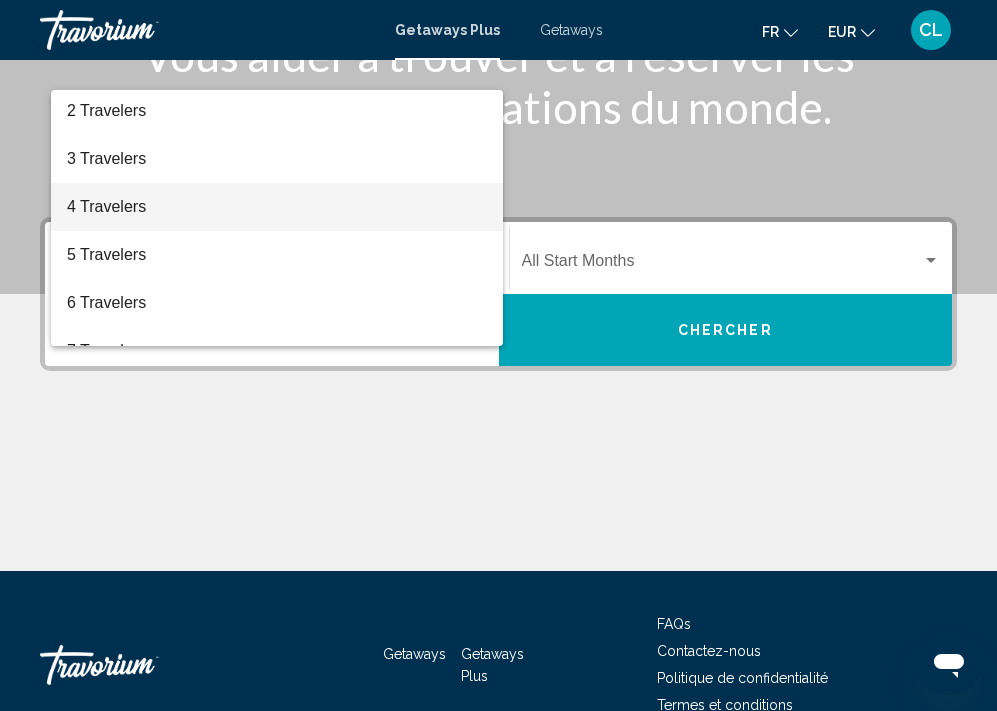 click on "4 Travelers" at bounding box center (277, 207) 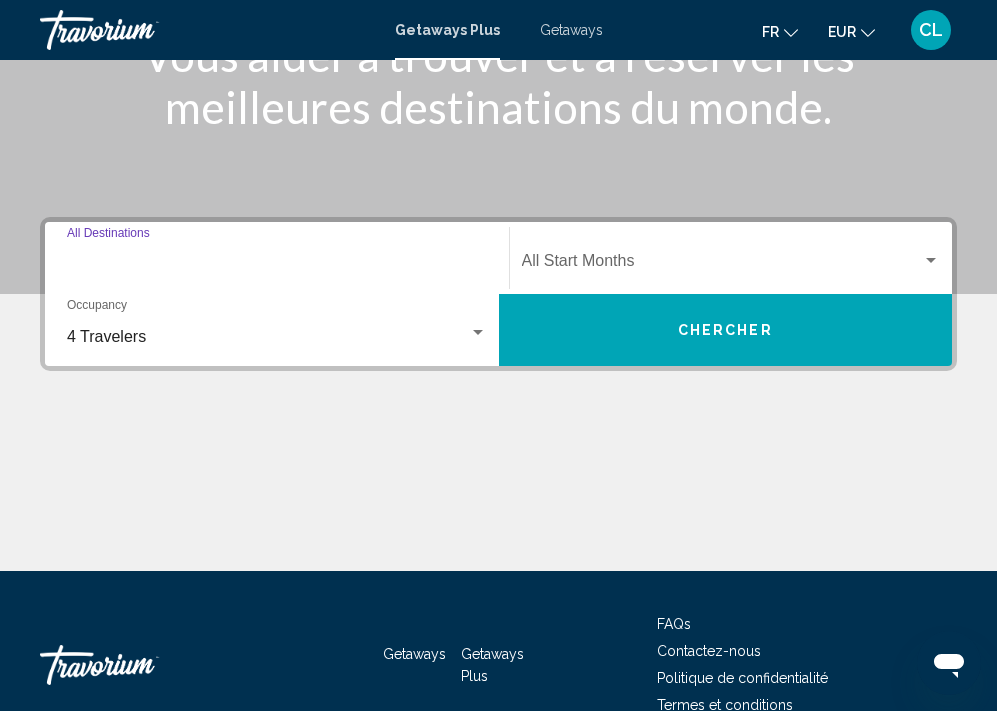 click on "Destination All Destinations" at bounding box center [277, 265] 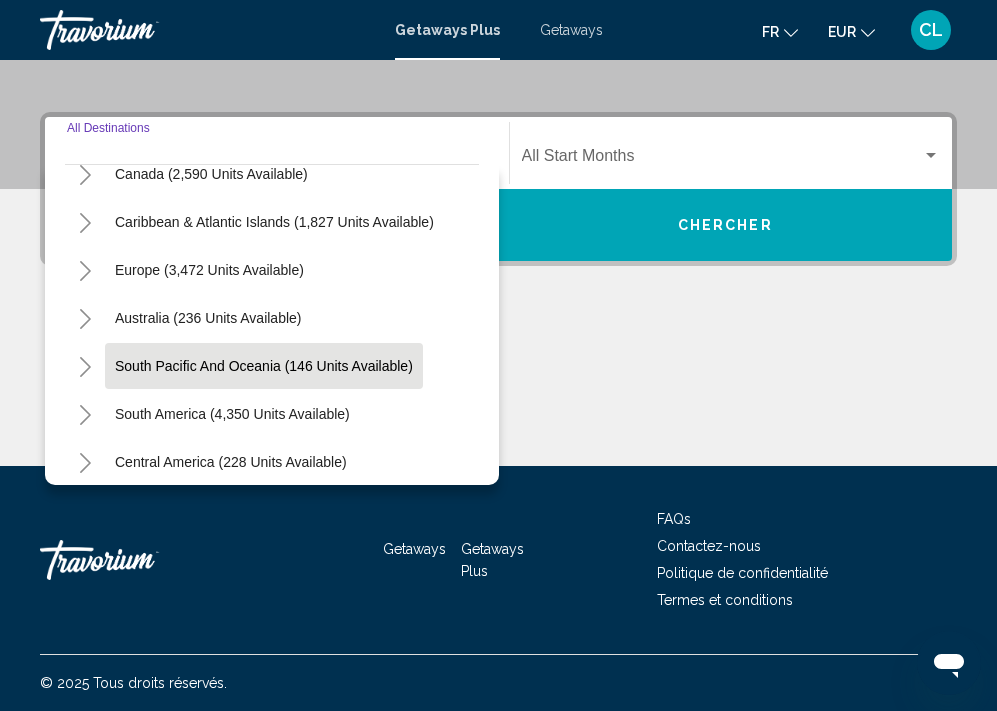 scroll, scrollTop: 278, scrollLeft: 0, axis: vertical 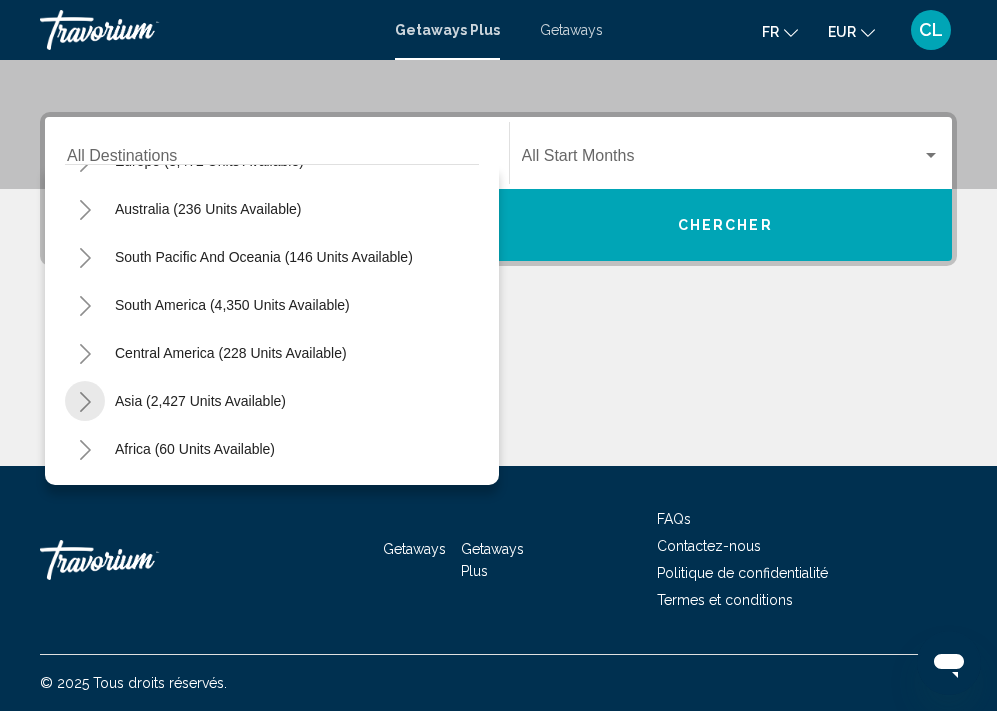 click 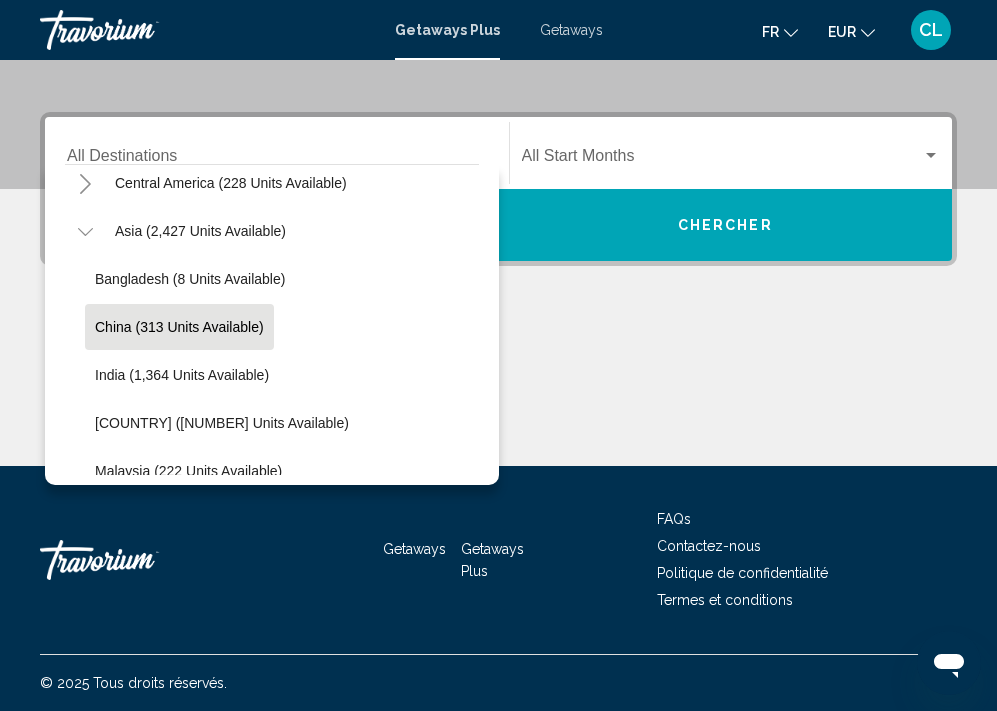 scroll, scrollTop: 624, scrollLeft: 0, axis: vertical 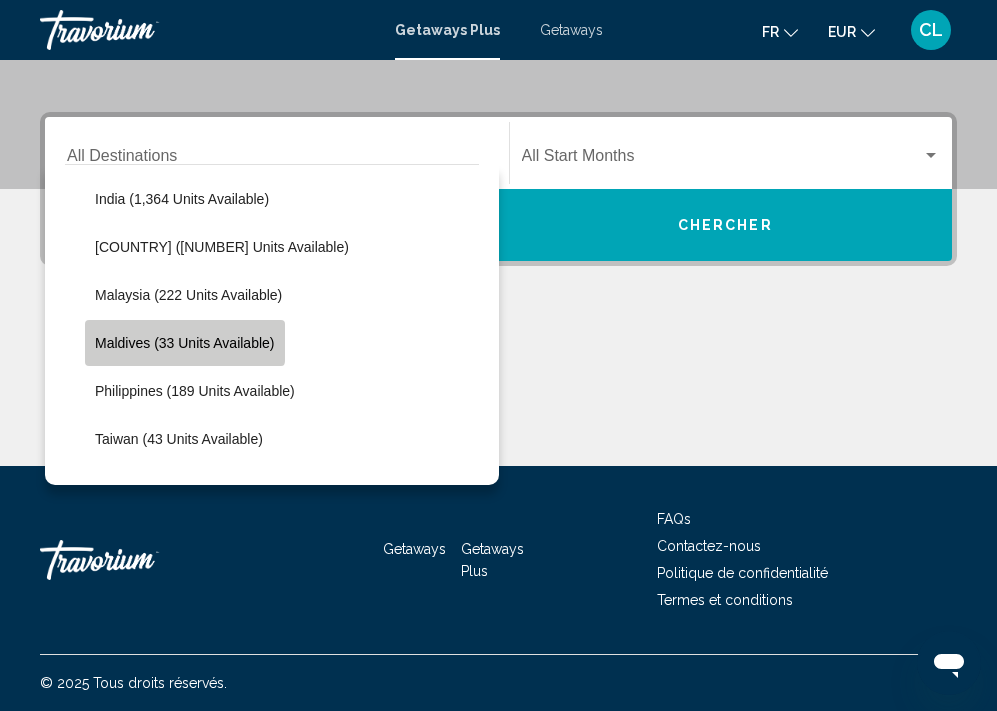 click on "Maldives (33 units available)" 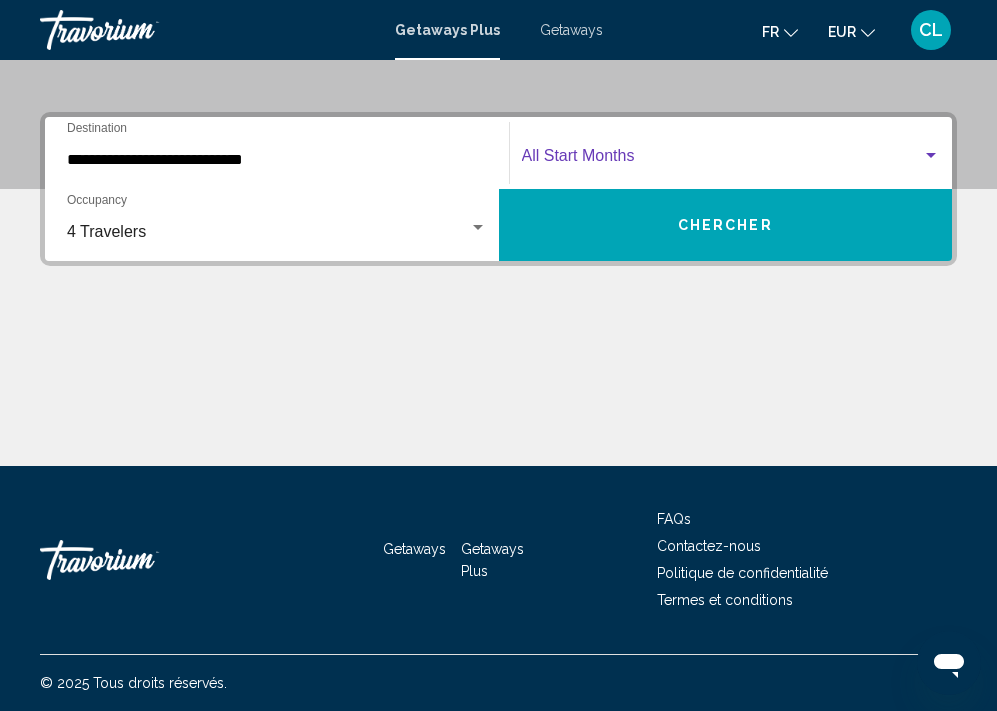 click at bounding box center [722, 160] 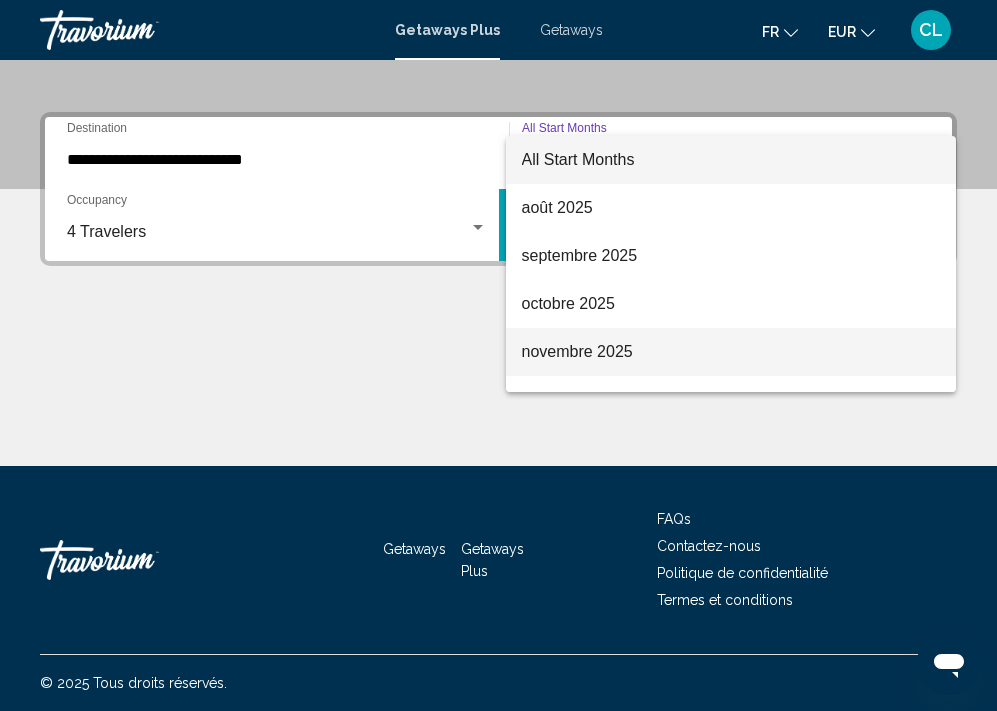 click on "novembre 2025" at bounding box center (731, 352) 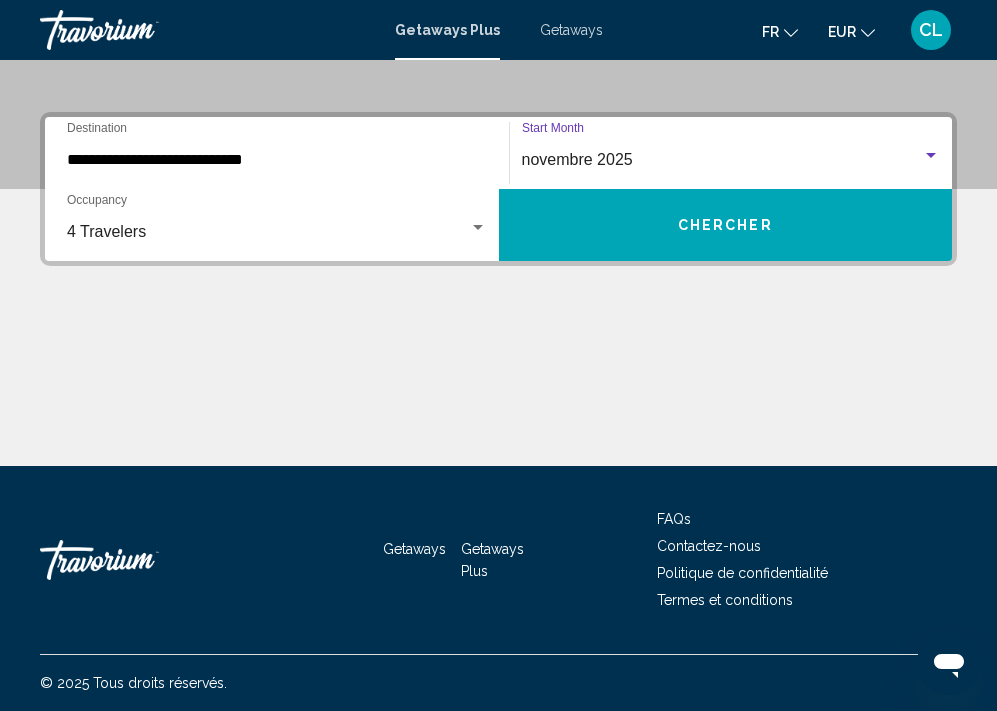 click on "Chercher" at bounding box center [726, 225] 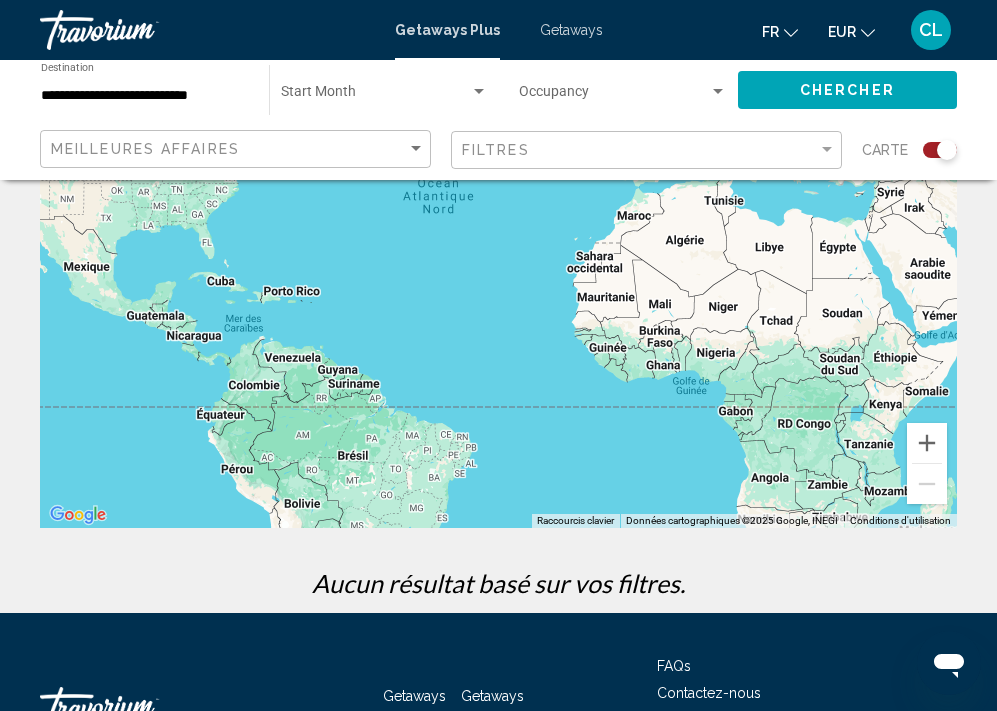 scroll, scrollTop: 399, scrollLeft: 0, axis: vertical 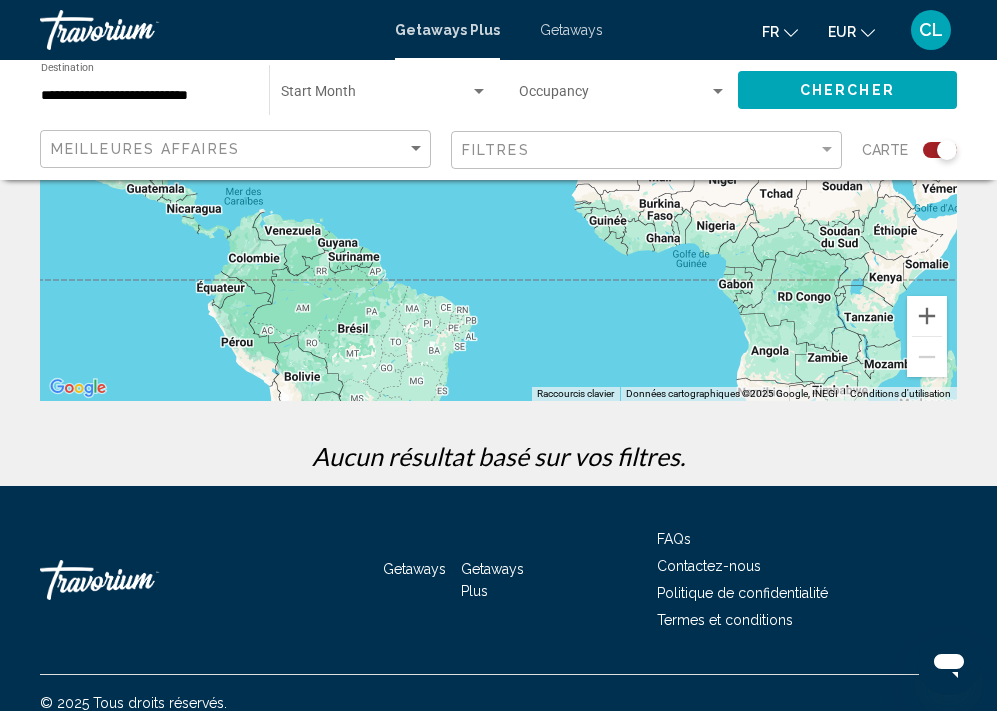 click on "Filtres" 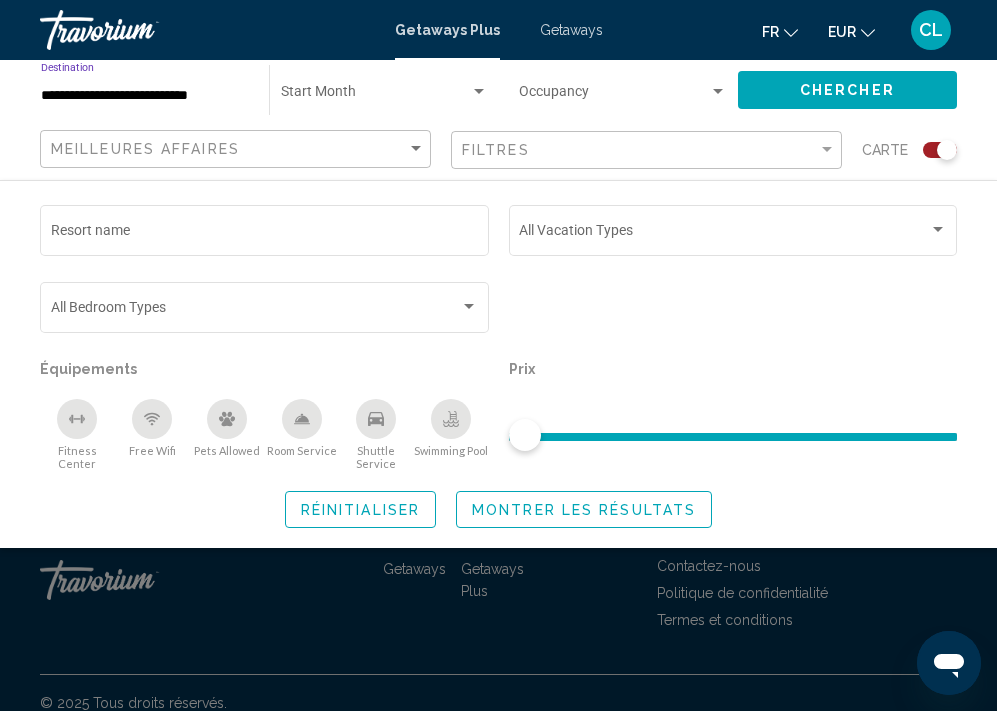 click on "**********" at bounding box center [145, 96] 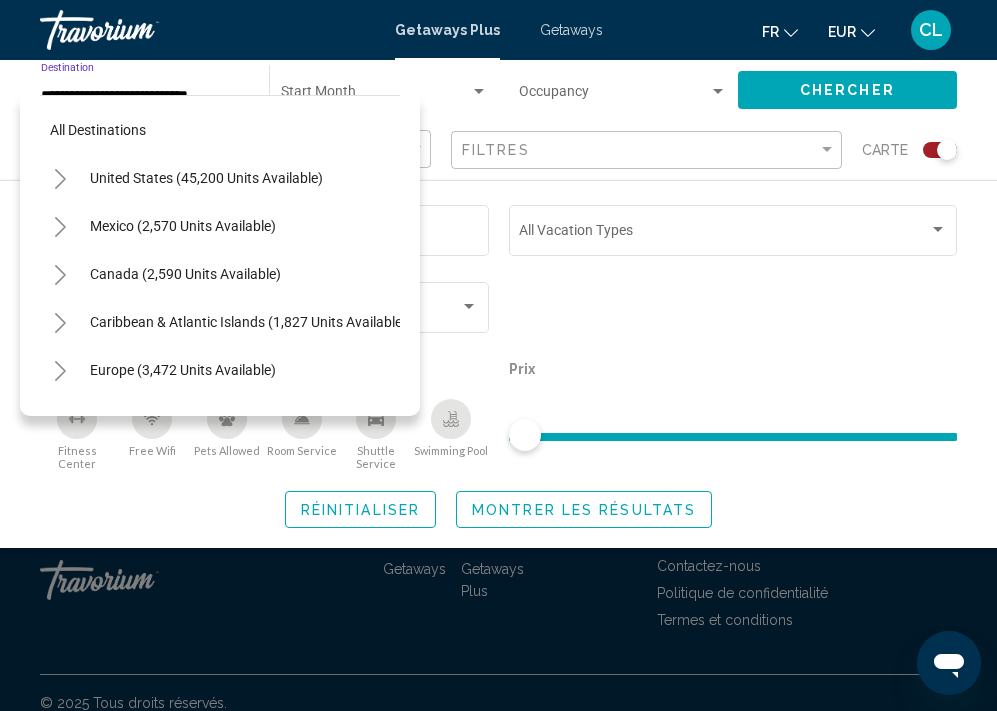 scroll, scrollTop: 655, scrollLeft: 0, axis: vertical 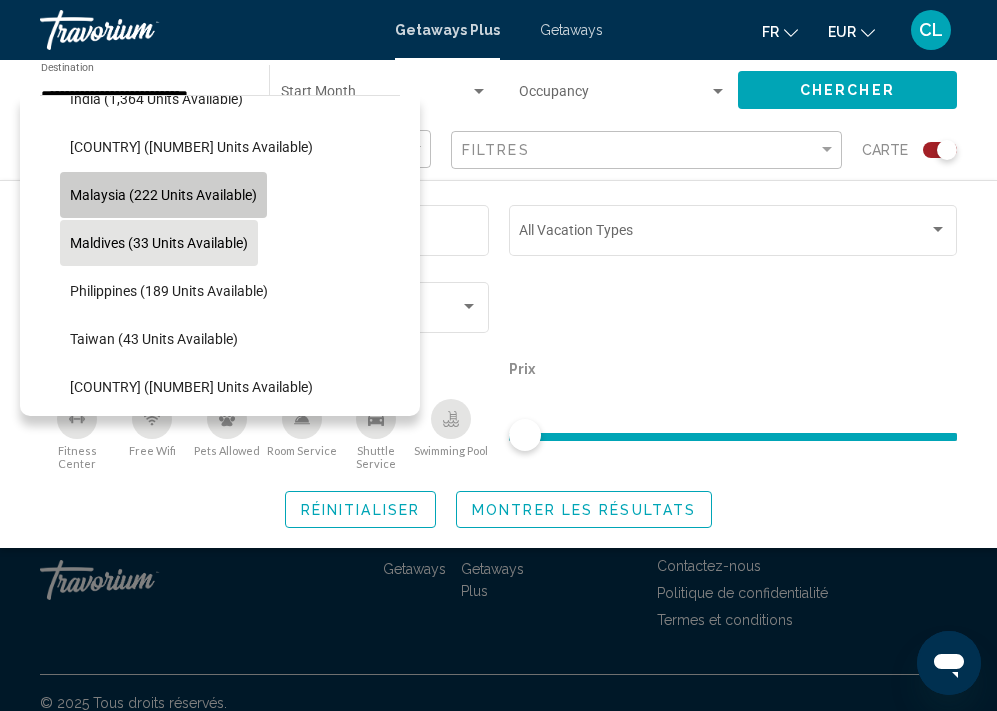 click on "Malaysia (222 units available)" 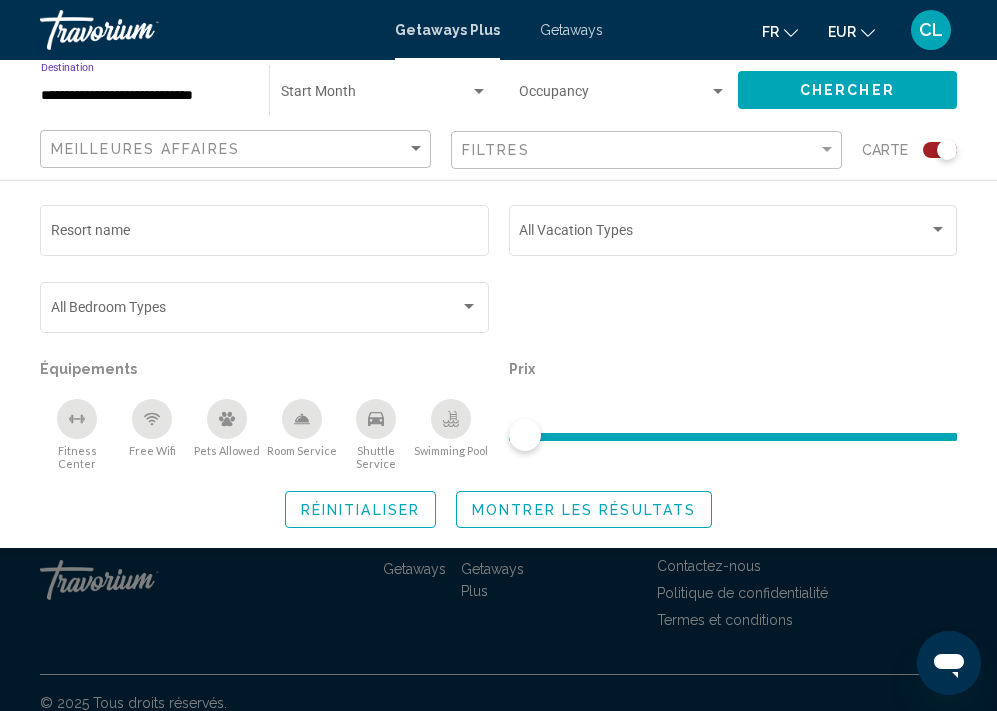 click on "Chercher" 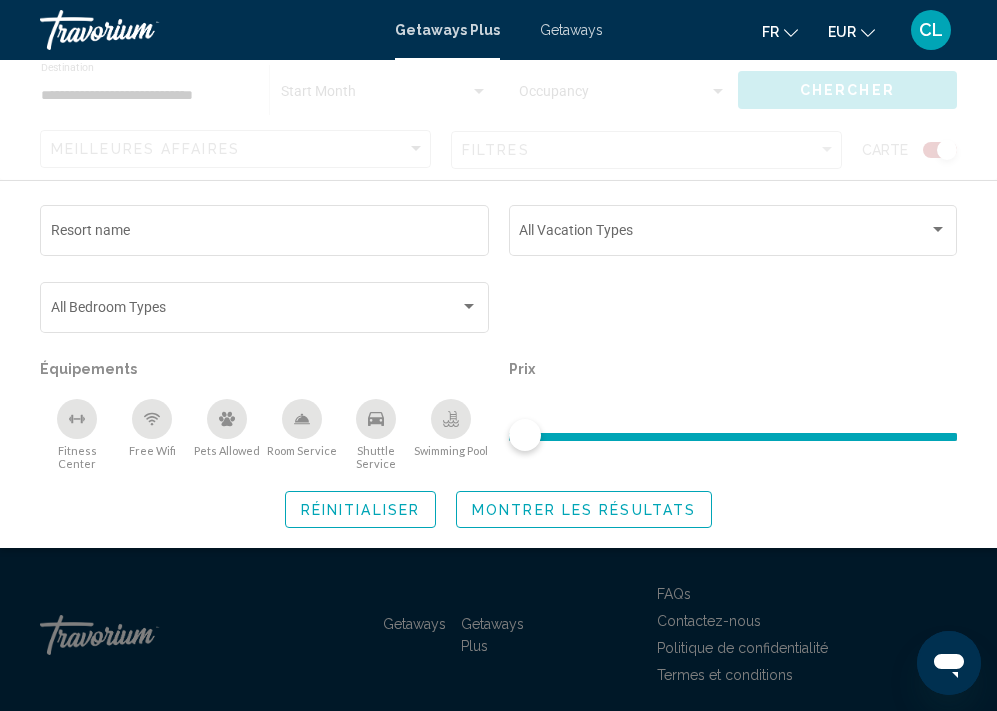scroll, scrollTop: 0, scrollLeft: 0, axis: both 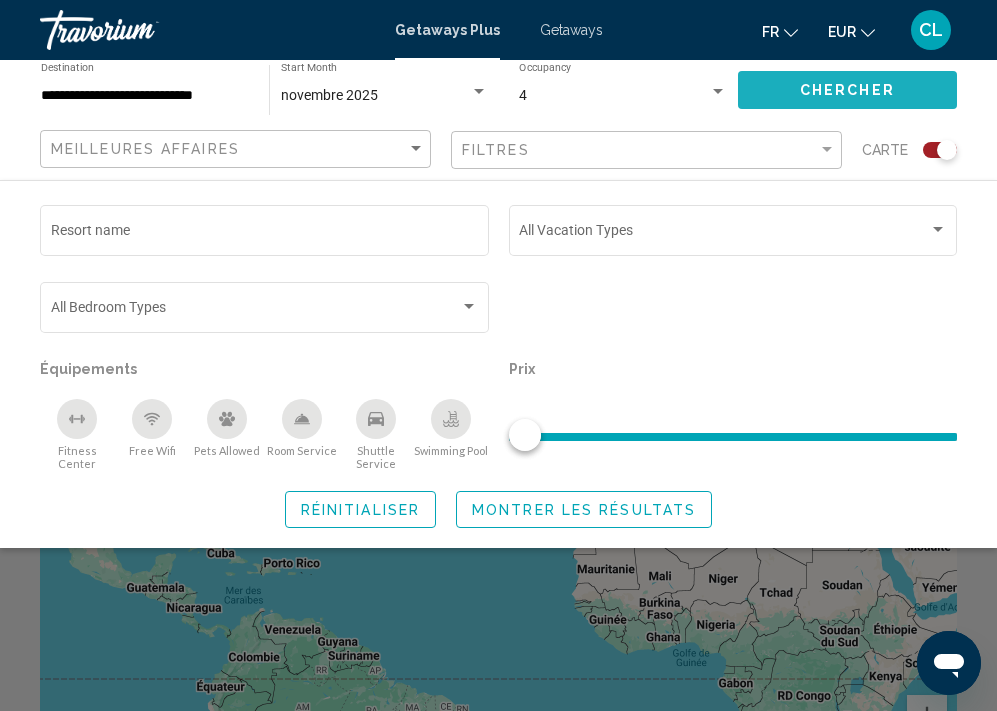 click on "Chercher" 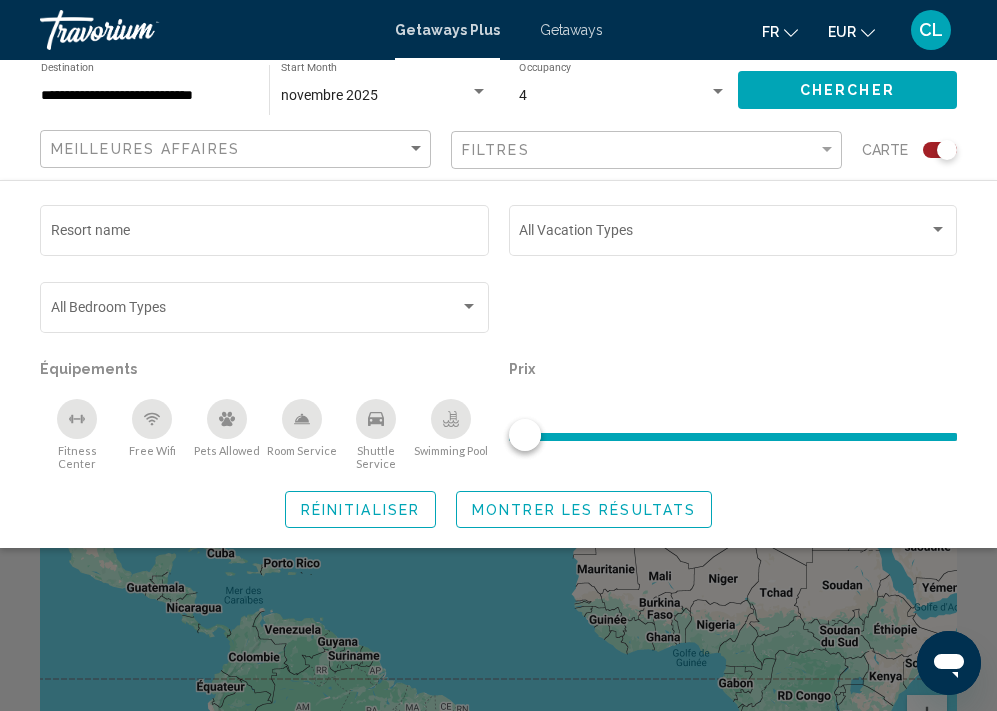 click on "Montrer les résultats" 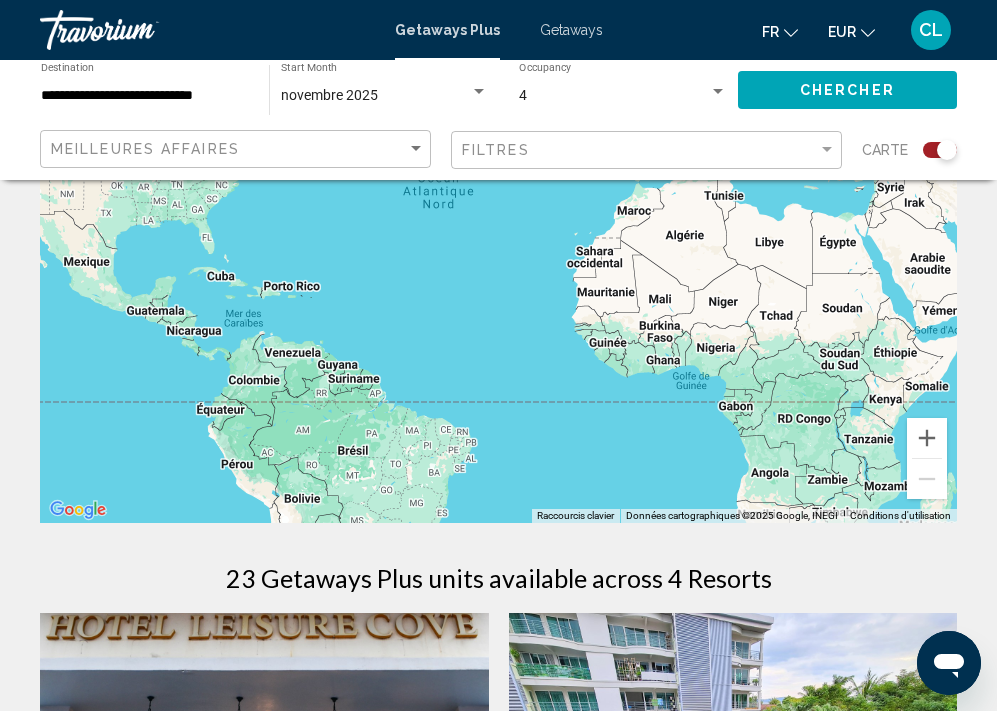scroll, scrollTop: 0, scrollLeft: 0, axis: both 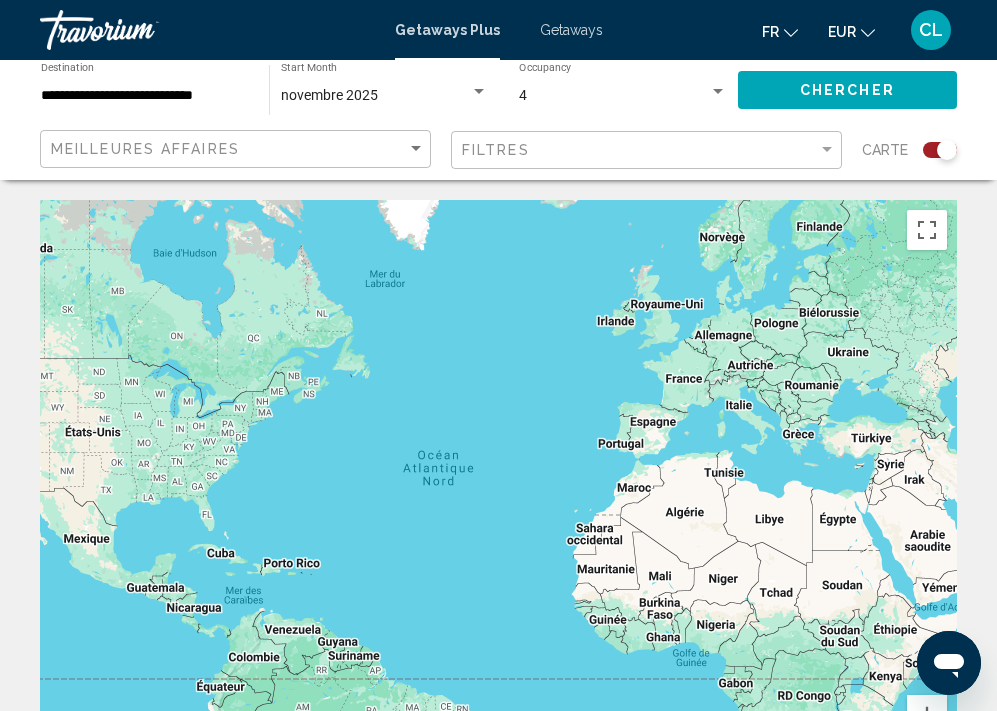 click on "Getaways" at bounding box center [571, 30] 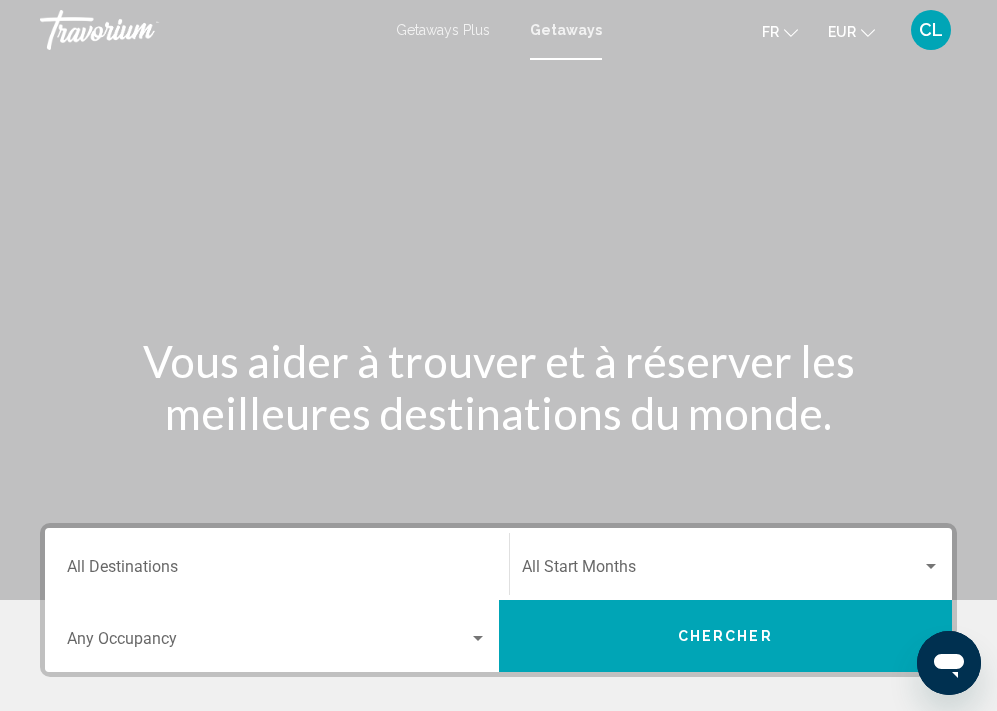 click on "Destination All Destinations" at bounding box center (277, 571) 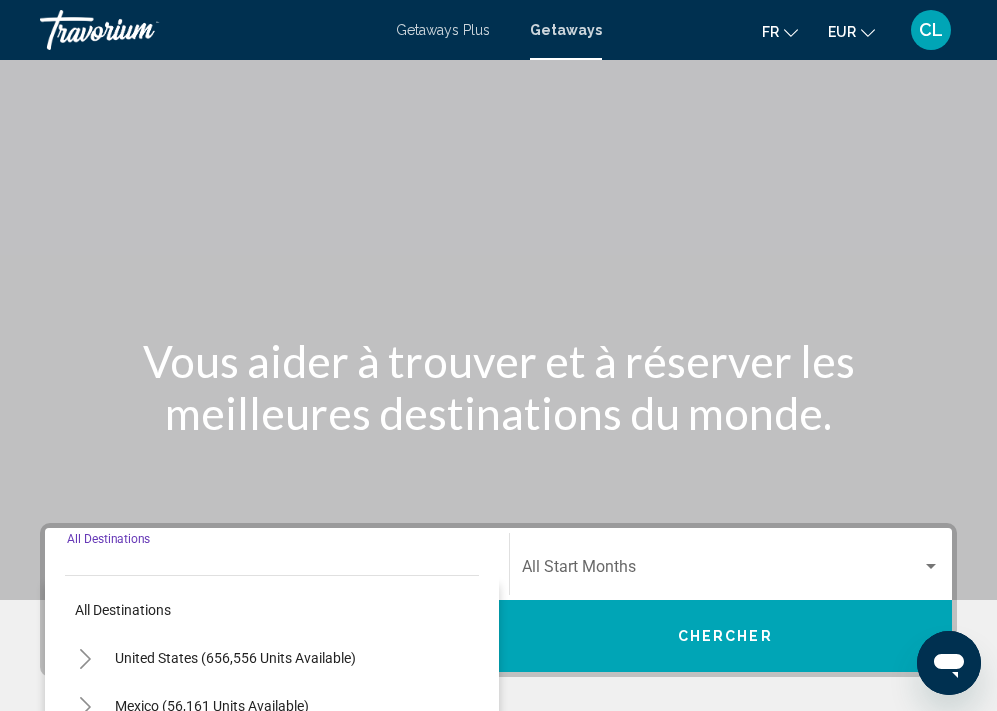 scroll, scrollTop: 411, scrollLeft: 0, axis: vertical 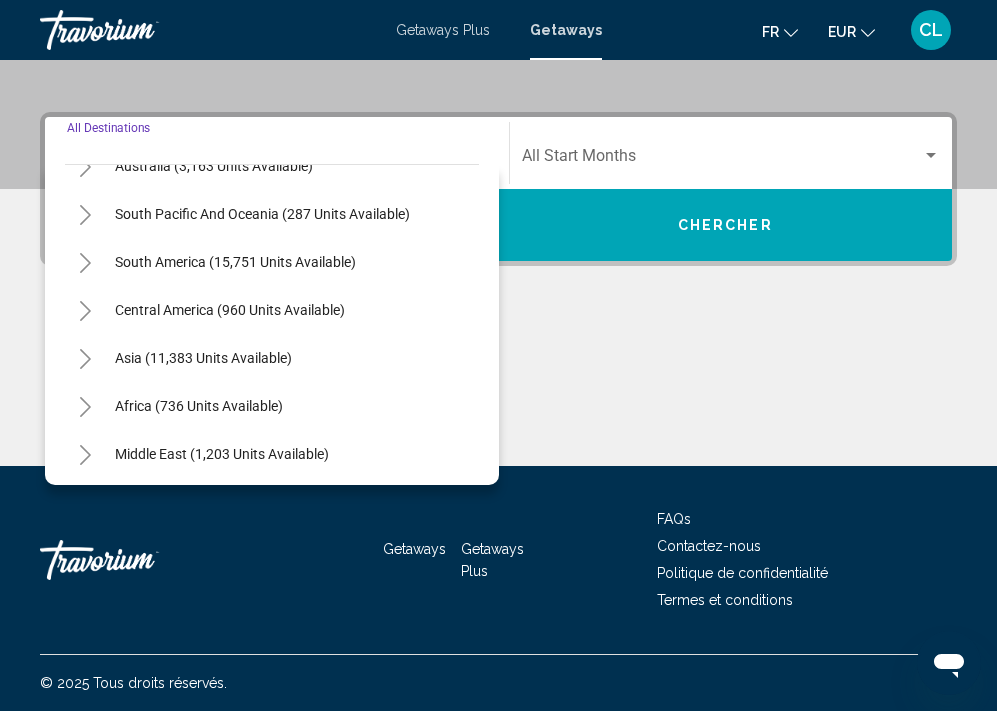 click 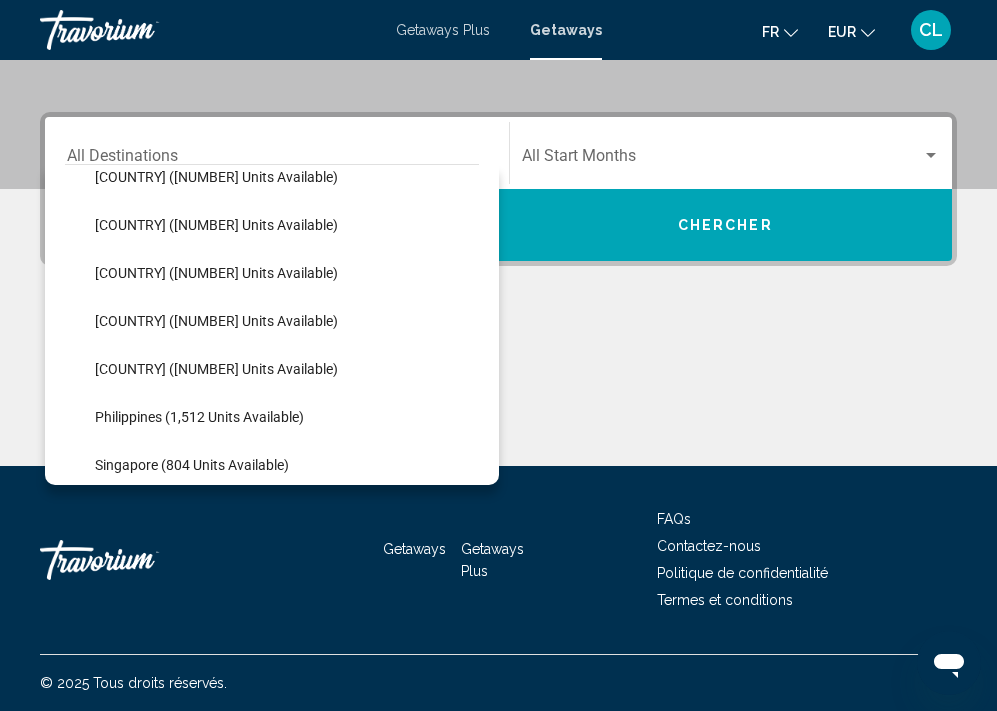 scroll, scrollTop: 694, scrollLeft: 0, axis: vertical 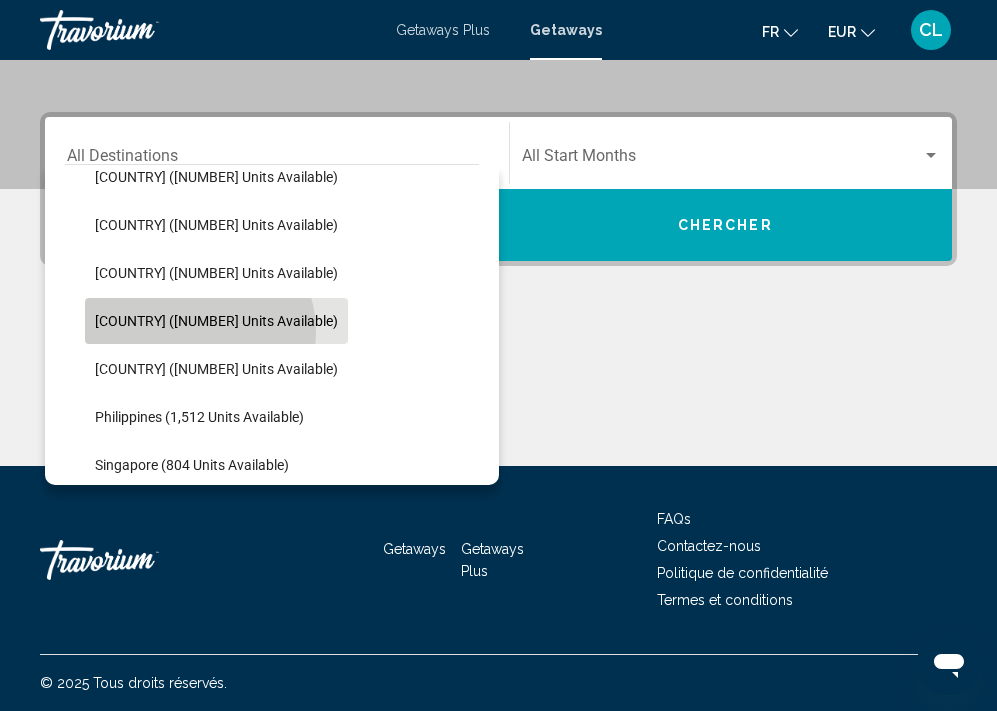 click on "[COUNTRY] ([NUMBER] units available)" 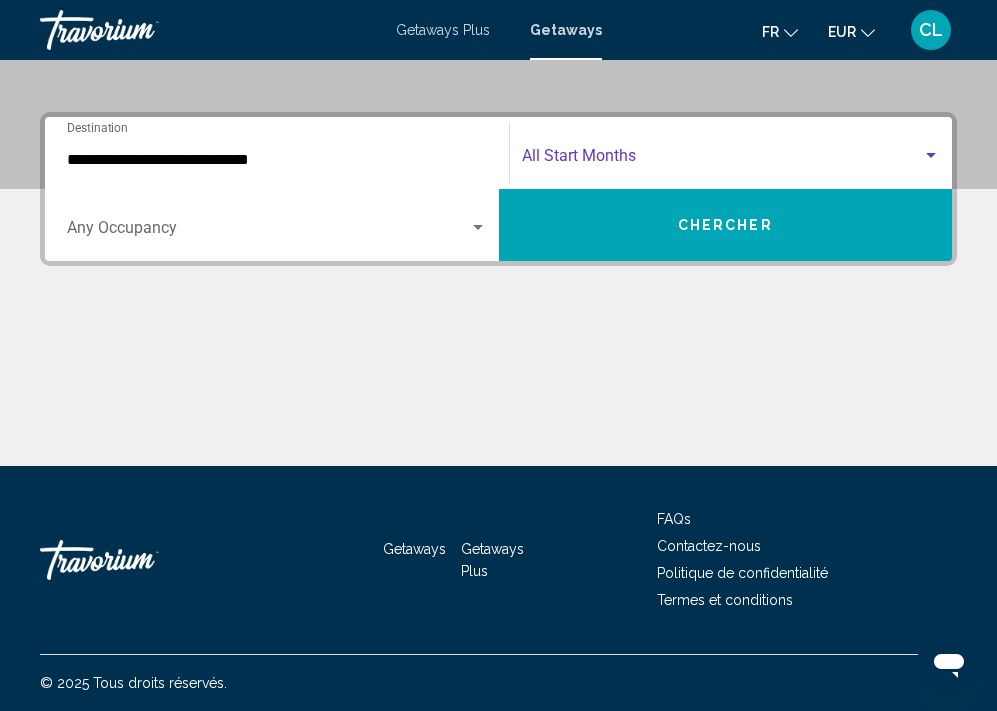 click at bounding box center [722, 160] 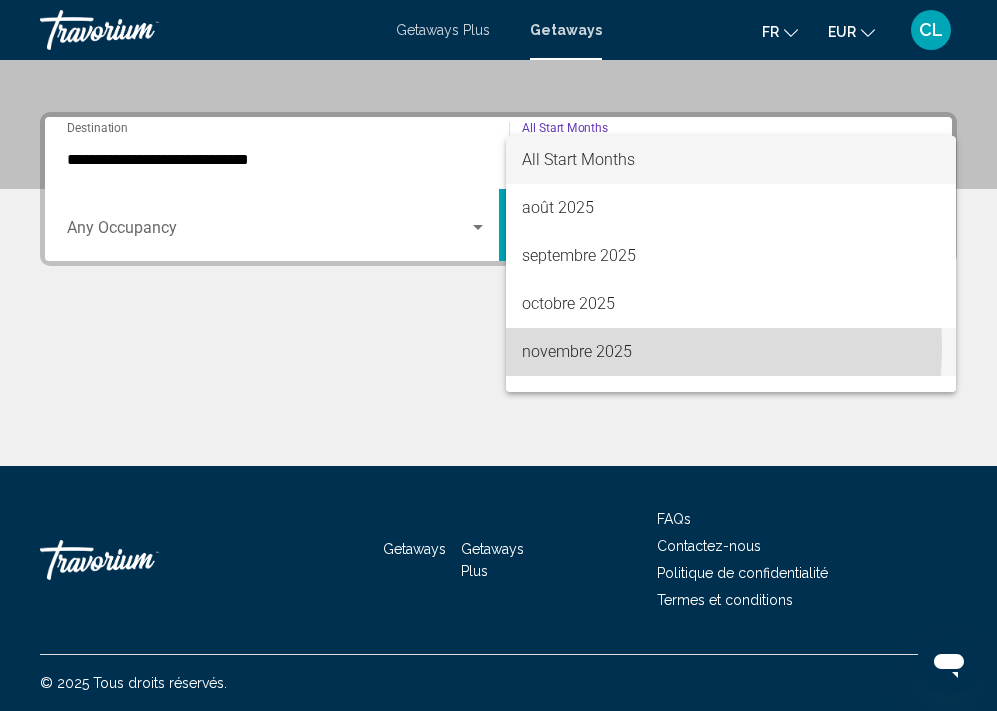 click on "novembre 2025" at bounding box center [731, 352] 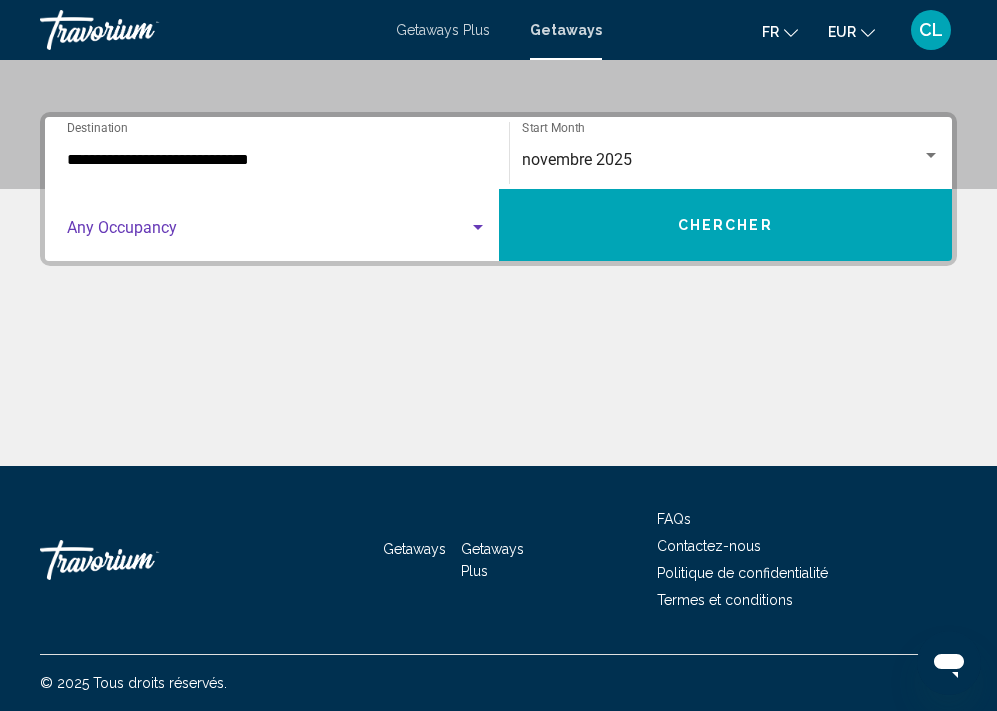 click at bounding box center [268, 232] 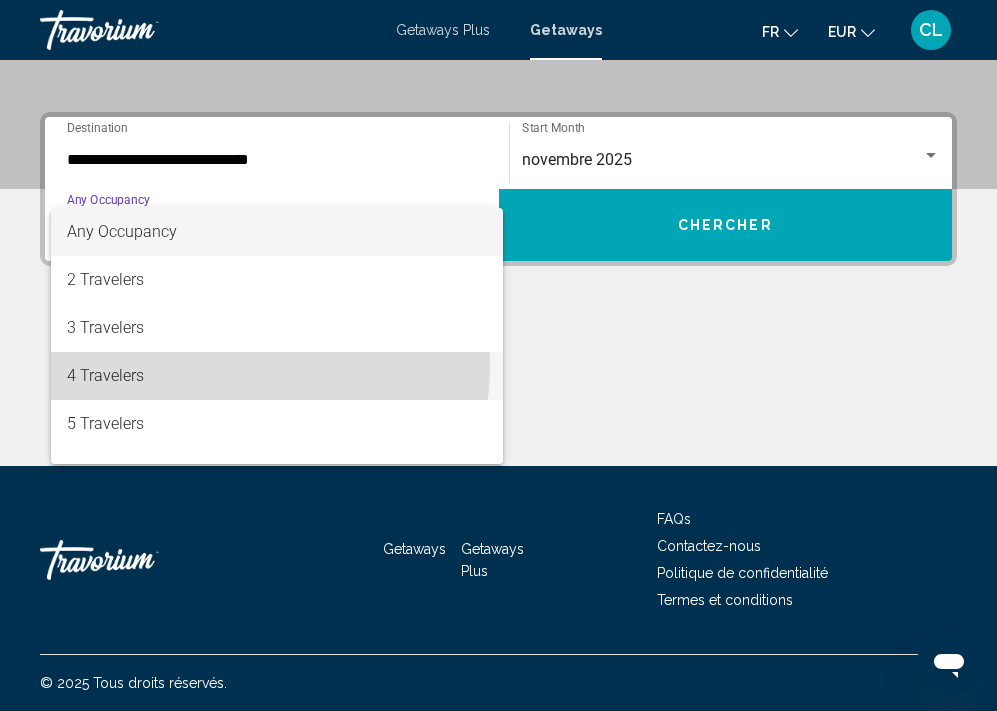drag, startPoint x: 235, startPoint y: 366, endPoint x: 275, endPoint y: 339, distance: 48.259712 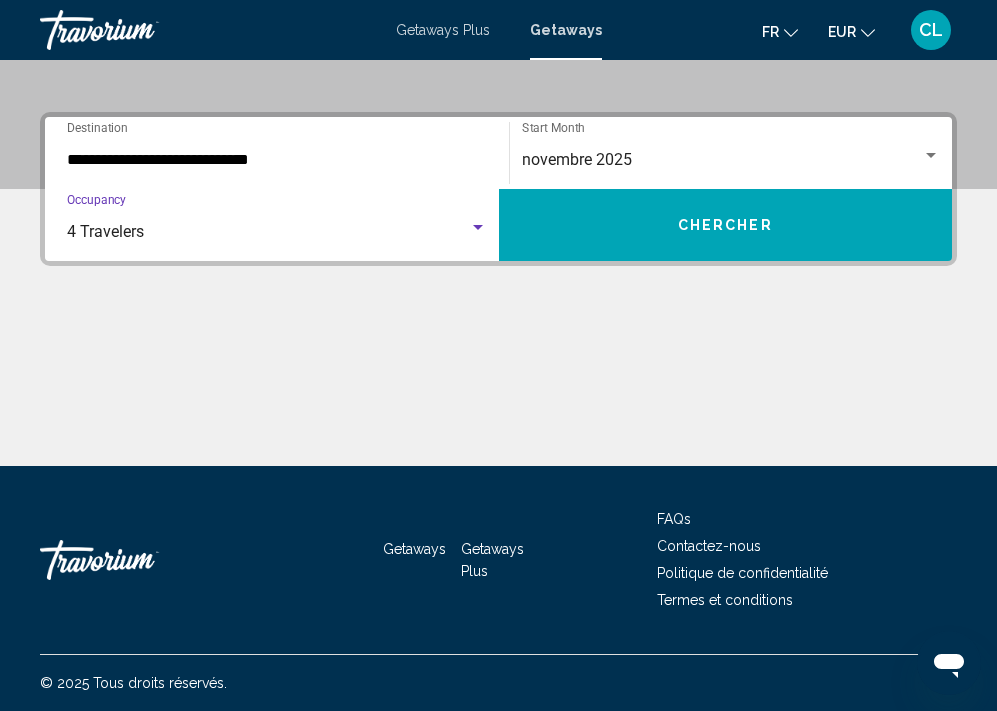 click on "Chercher" at bounding box center (726, 225) 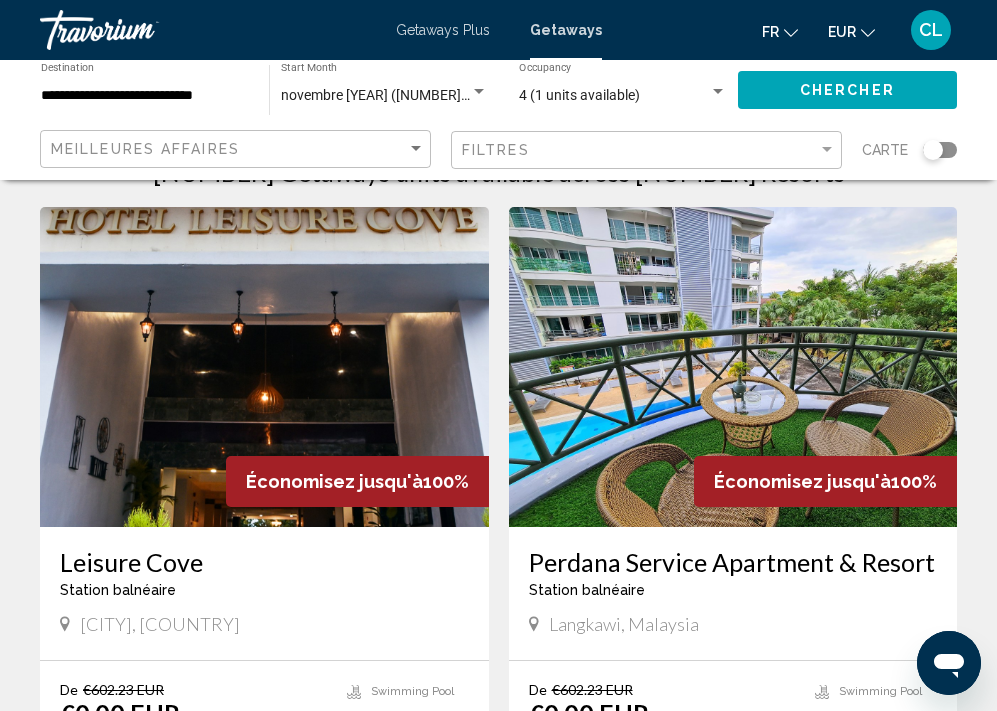 scroll, scrollTop: 229, scrollLeft: 0, axis: vertical 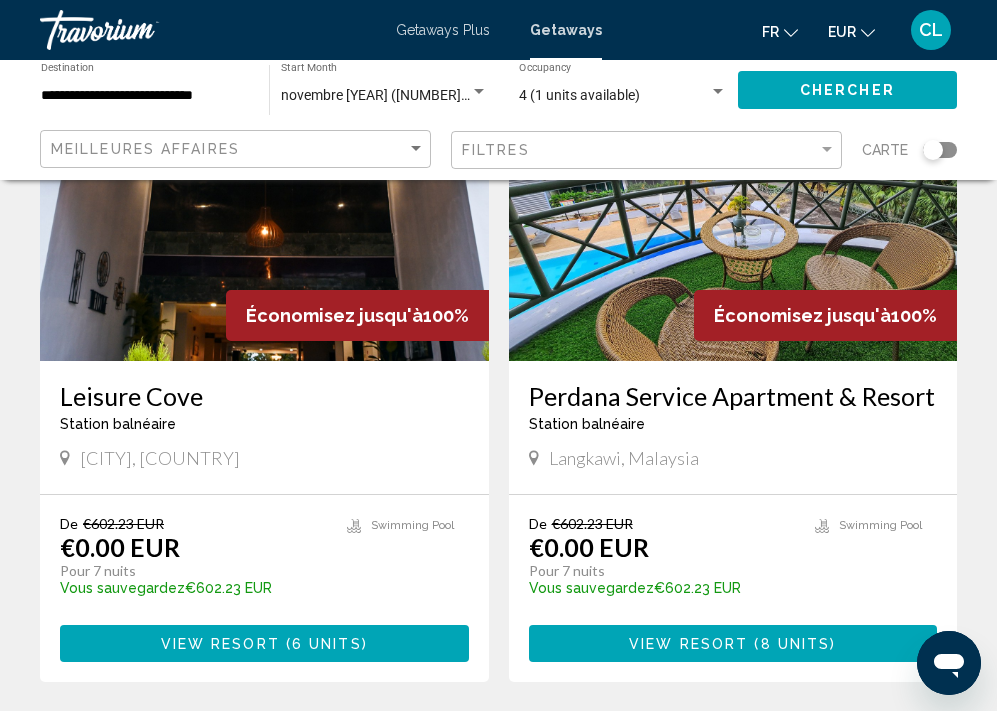 click at bounding box center [283, 644] 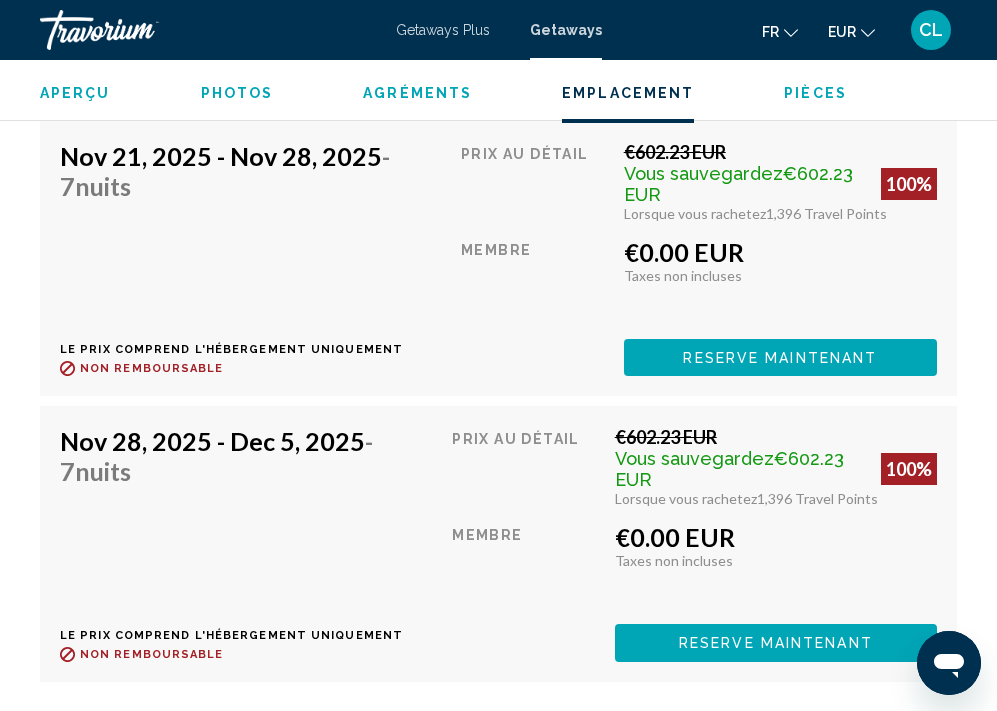 scroll, scrollTop: 4677, scrollLeft: 0, axis: vertical 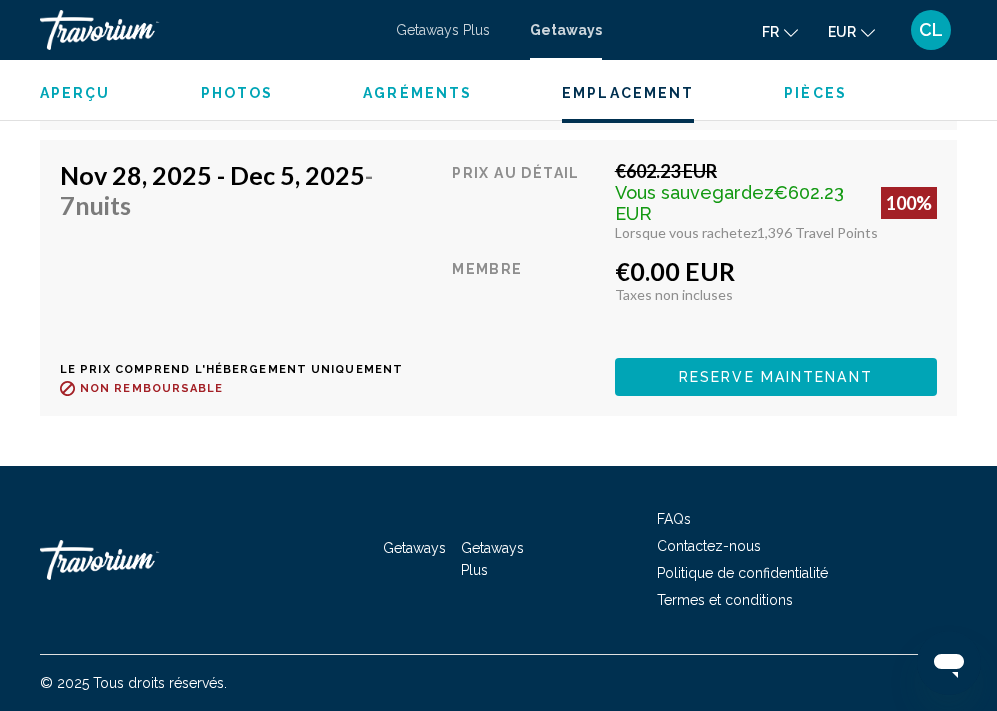 click on "Getaways Plus" at bounding box center [443, 30] 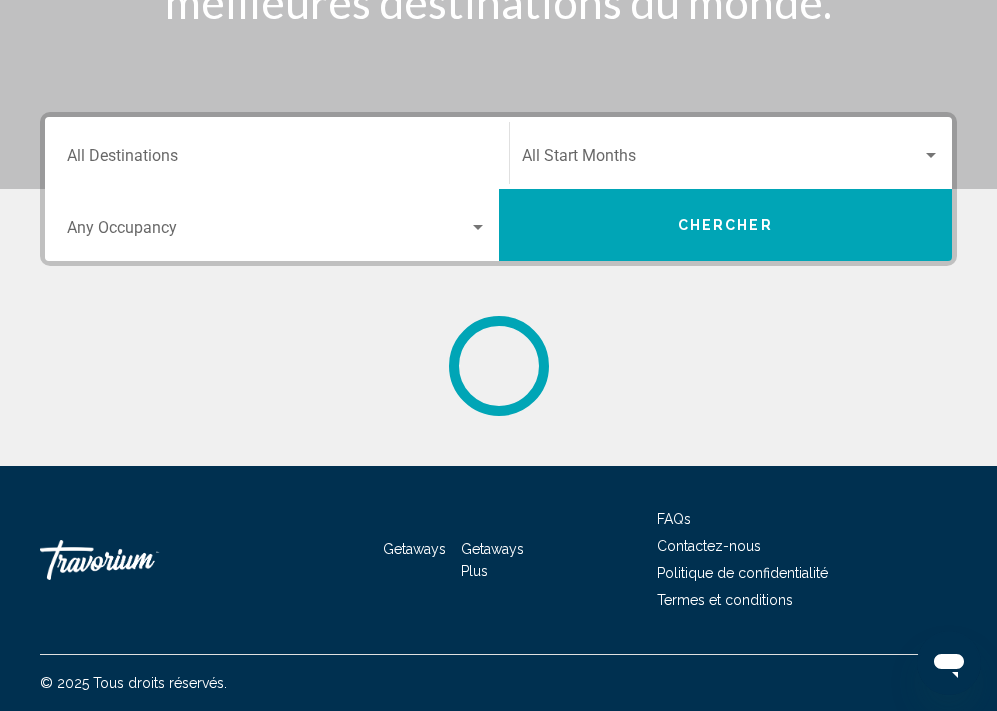 scroll, scrollTop: 0, scrollLeft: 0, axis: both 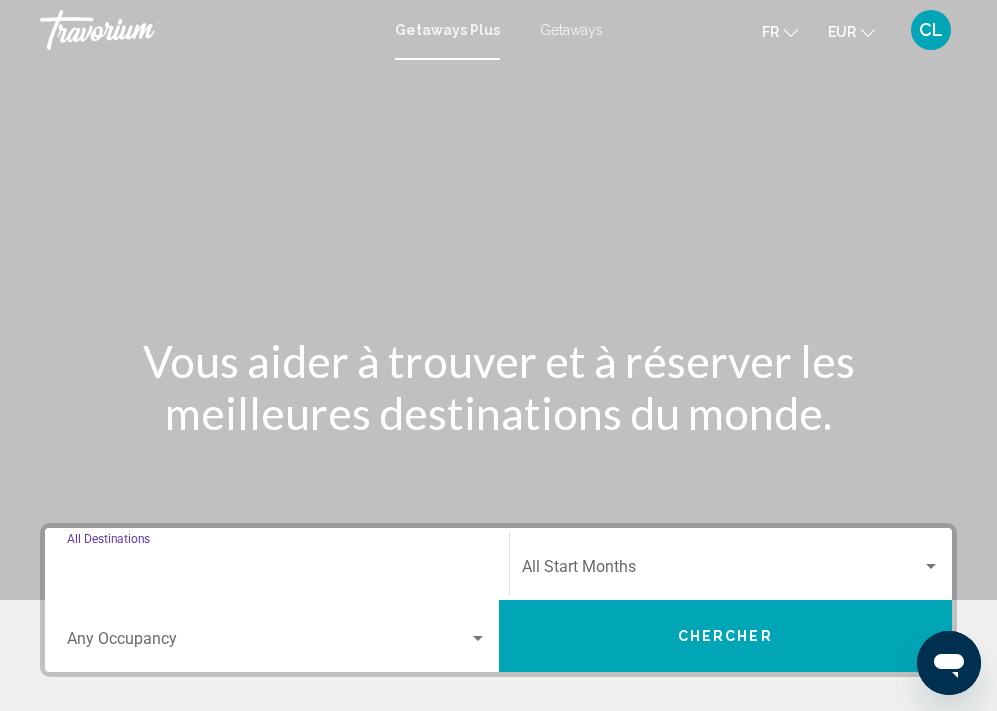 click on "Destination All Destinations" at bounding box center [277, 571] 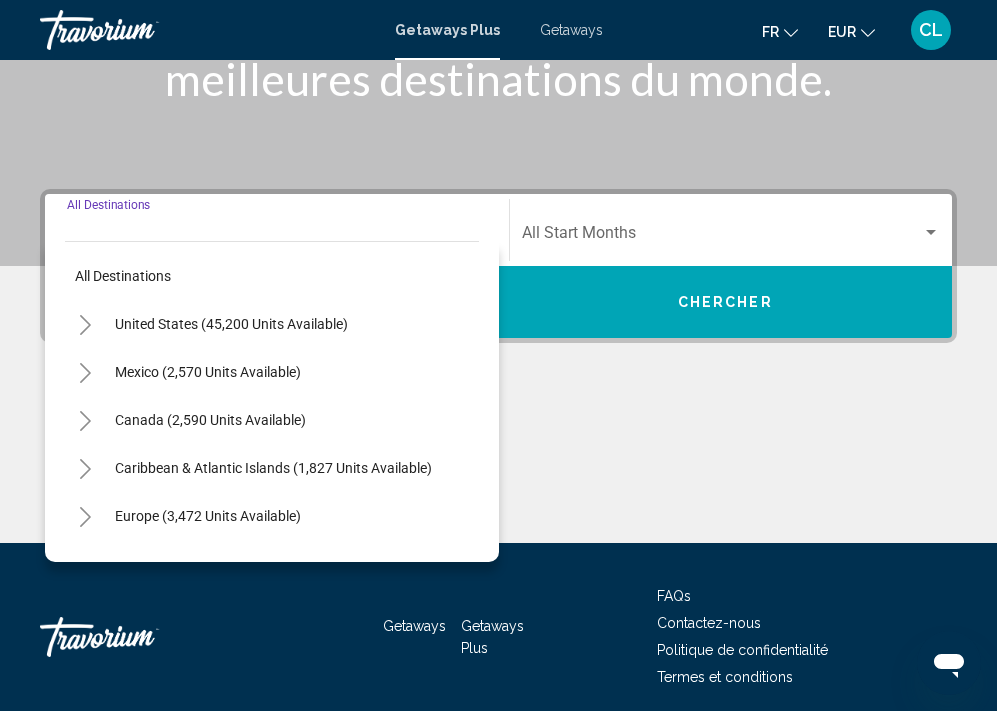 scroll, scrollTop: 411, scrollLeft: 0, axis: vertical 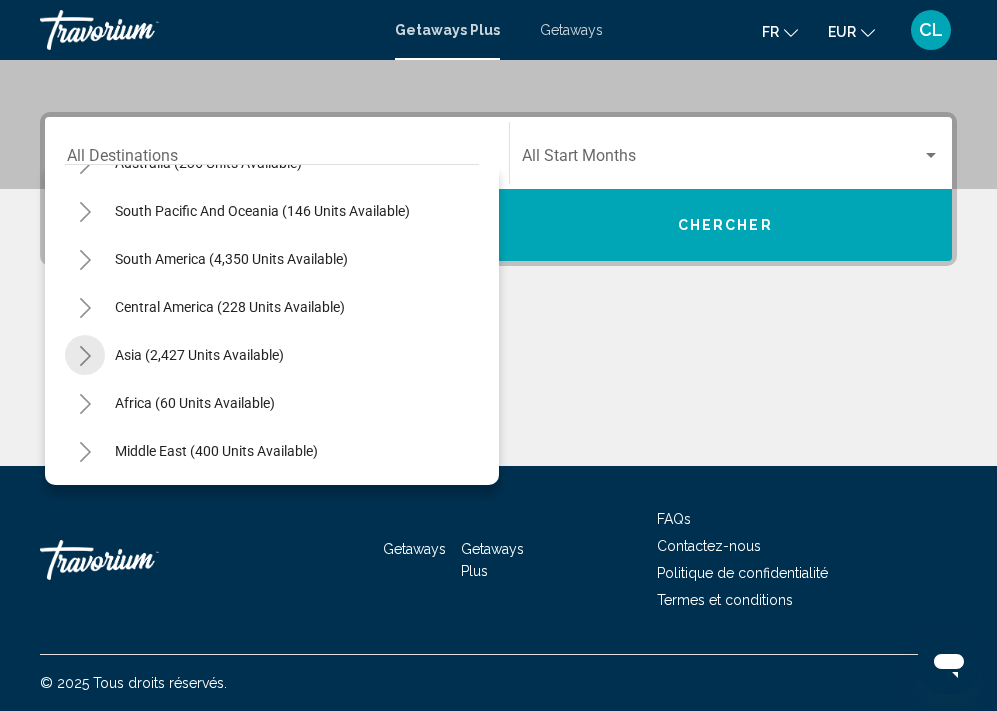 click 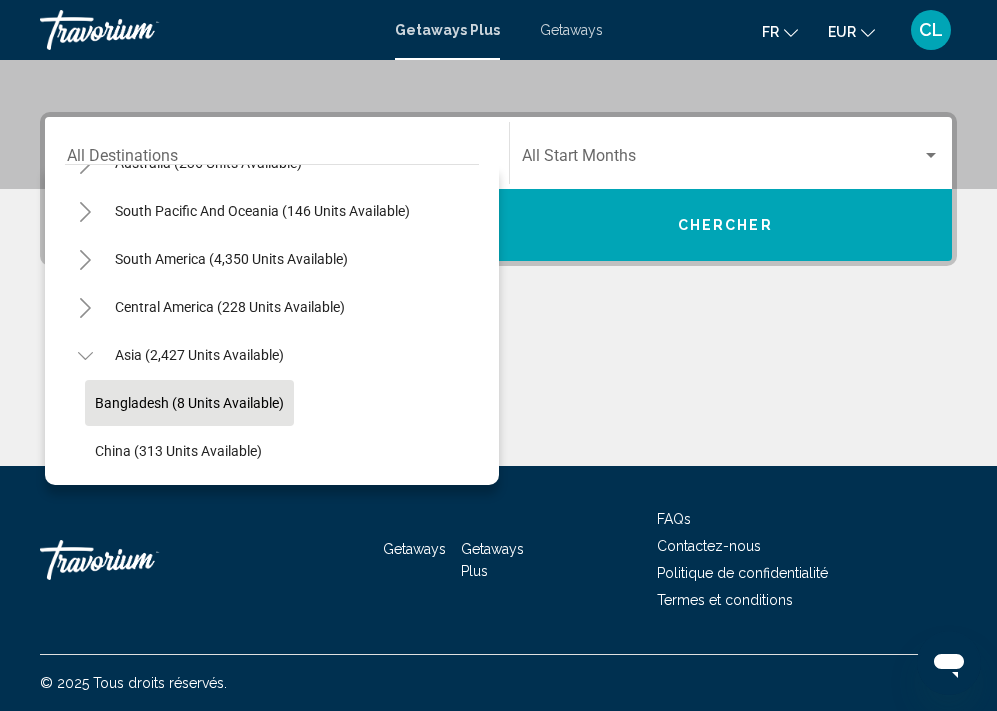scroll, scrollTop: 493, scrollLeft: 0, axis: vertical 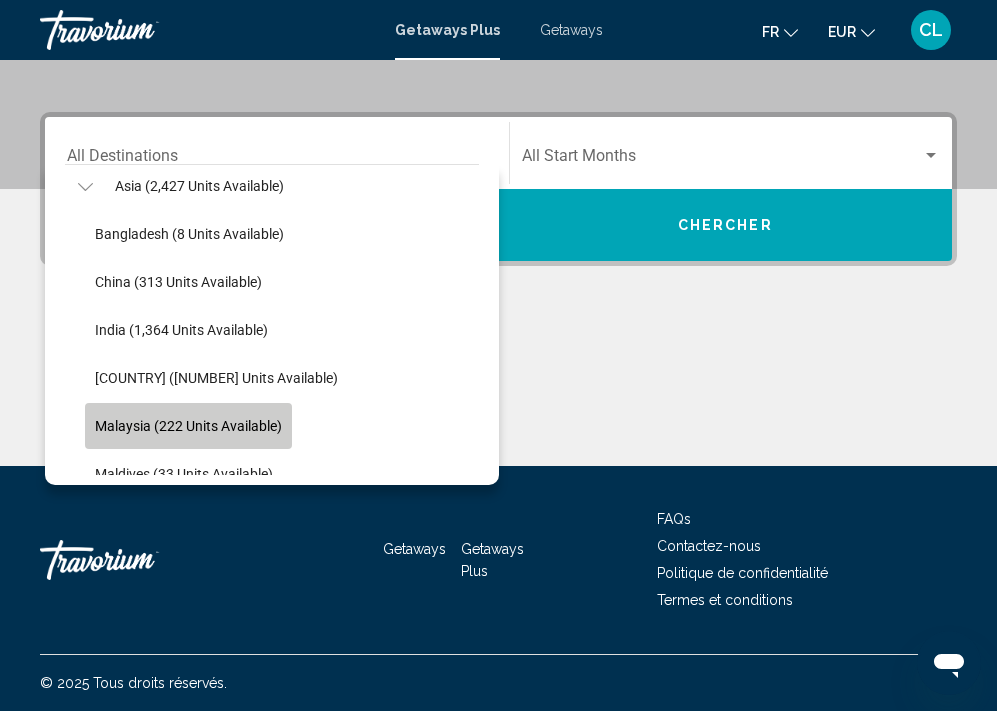 click on "Malaysia (222 units available)" 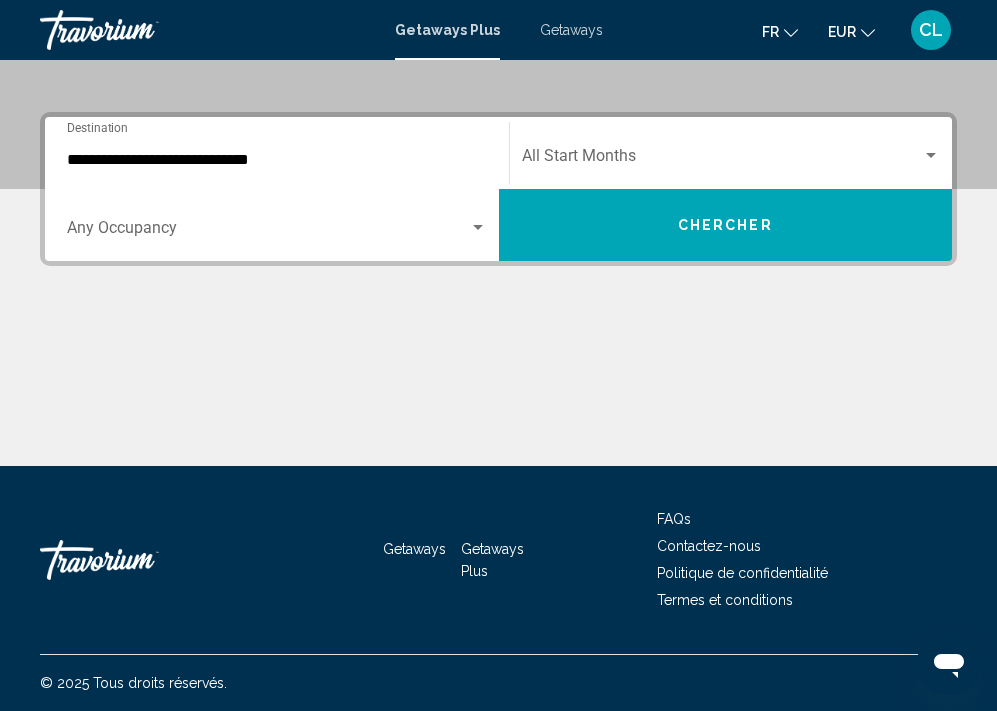click on "Start Month All Start Months" 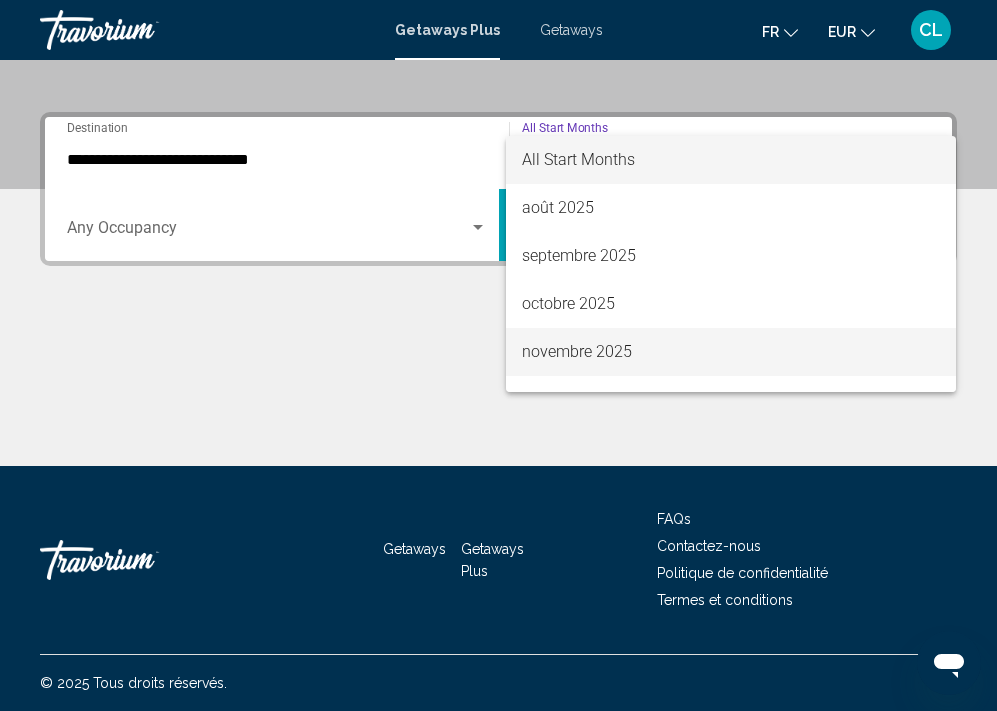 click on "novembre 2025" at bounding box center [731, 352] 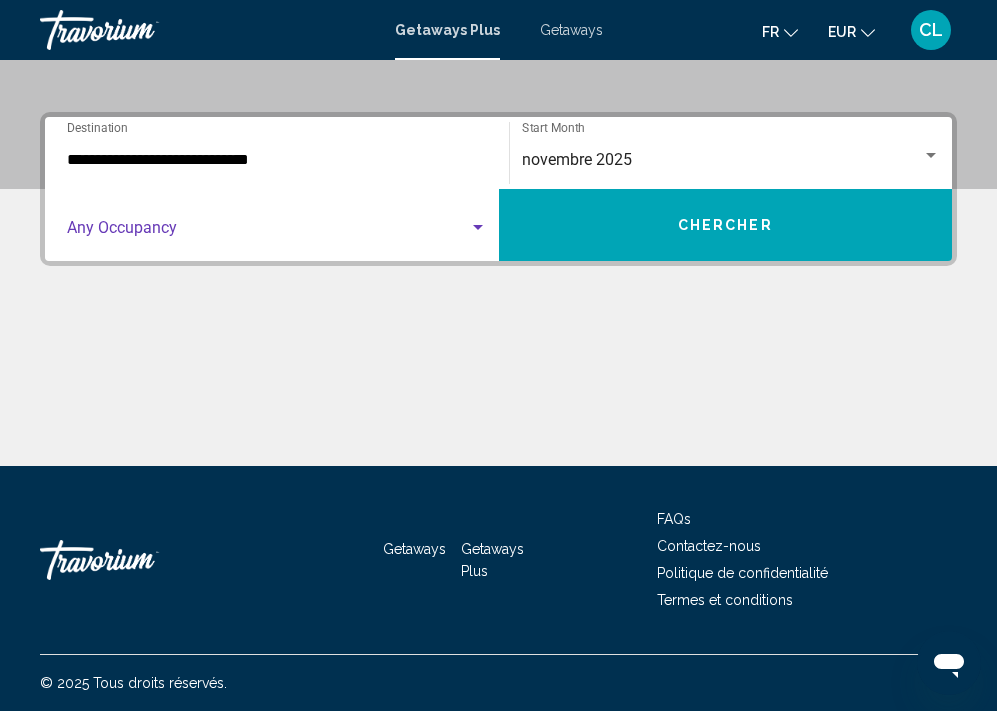 click at bounding box center (268, 232) 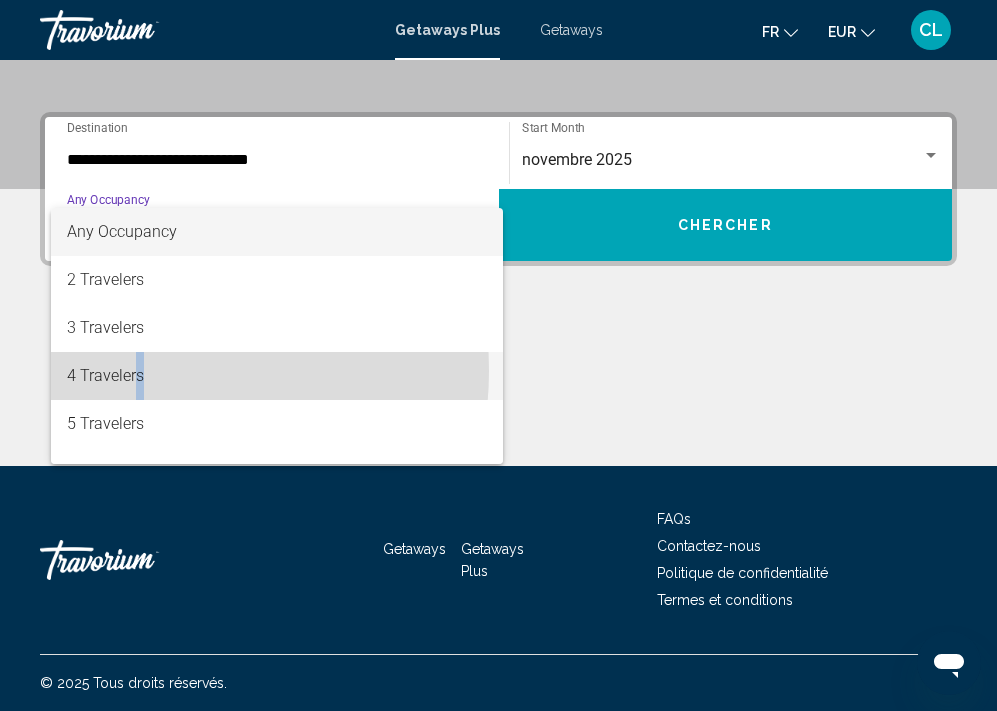 click on "4 Travelers" at bounding box center (277, 376) 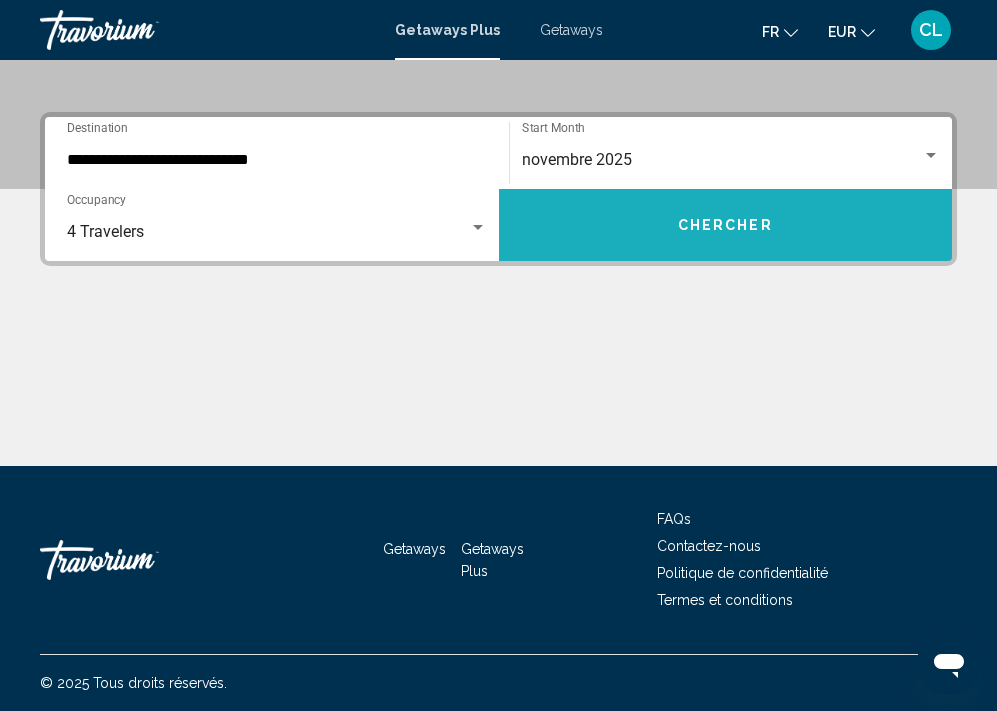 click on "Chercher" at bounding box center (725, 226) 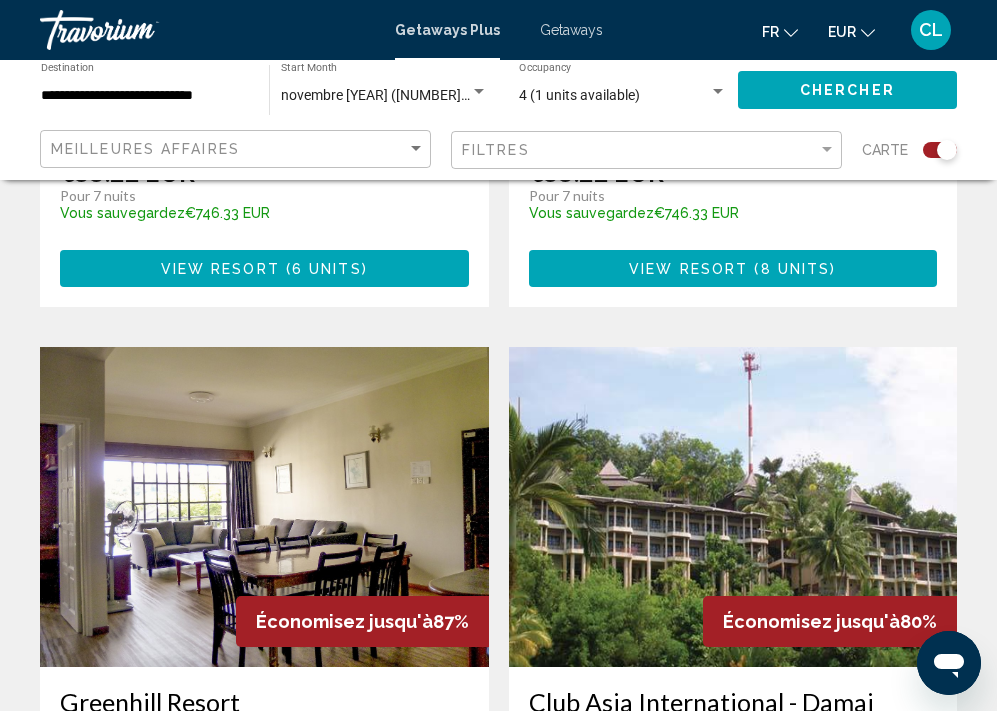 scroll, scrollTop: 789, scrollLeft: 0, axis: vertical 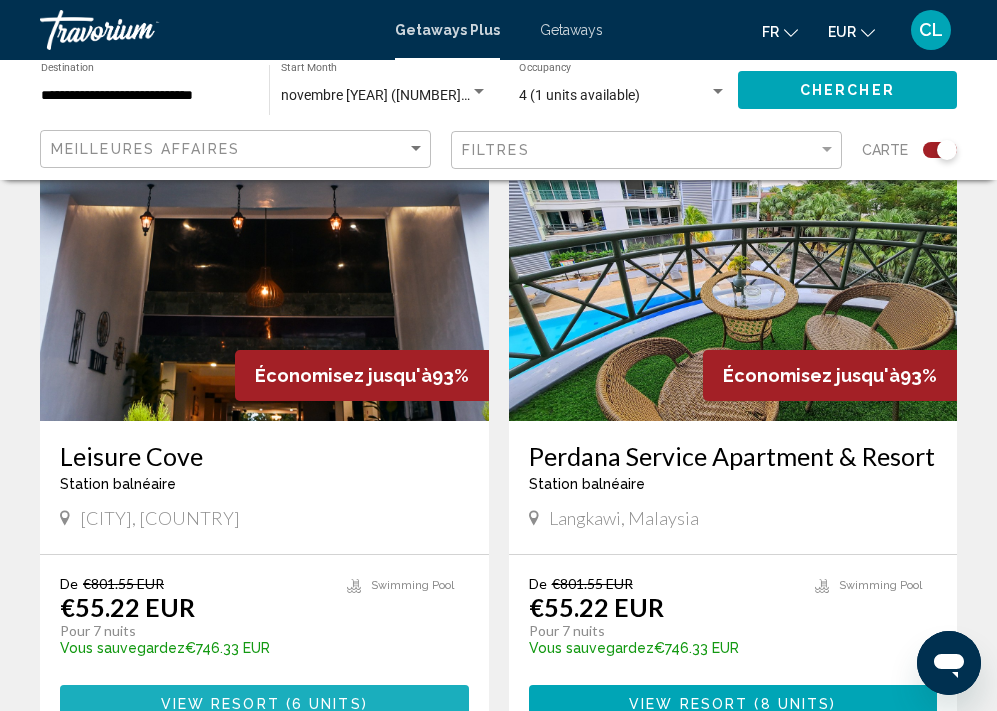 click on "View Resort" at bounding box center [220, 704] 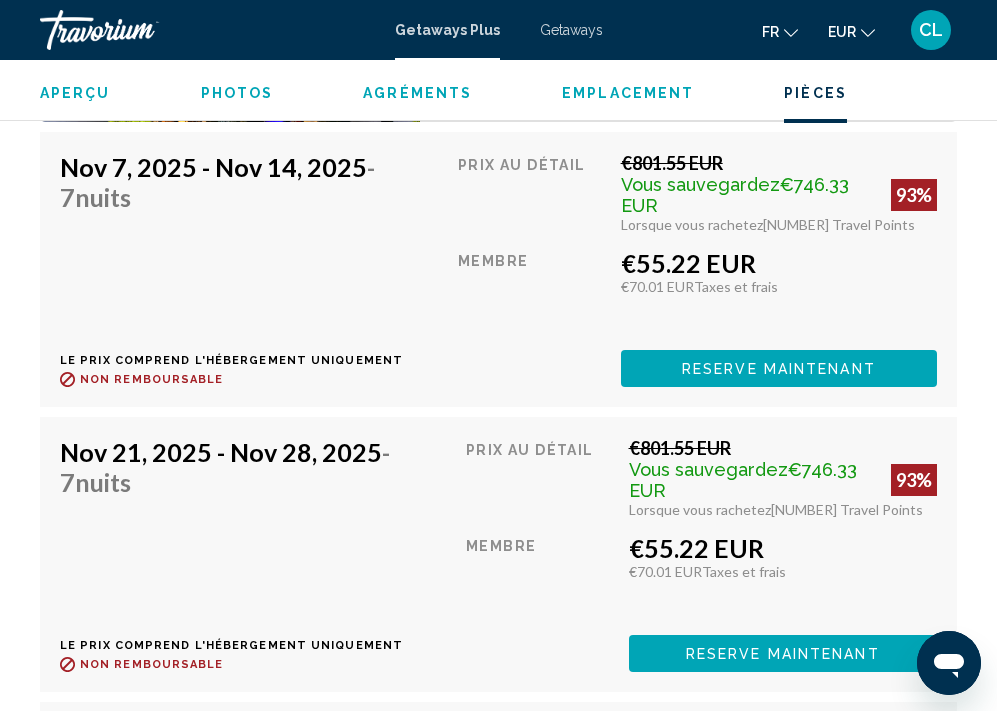 scroll, scrollTop: 3682, scrollLeft: 0, axis: vertical 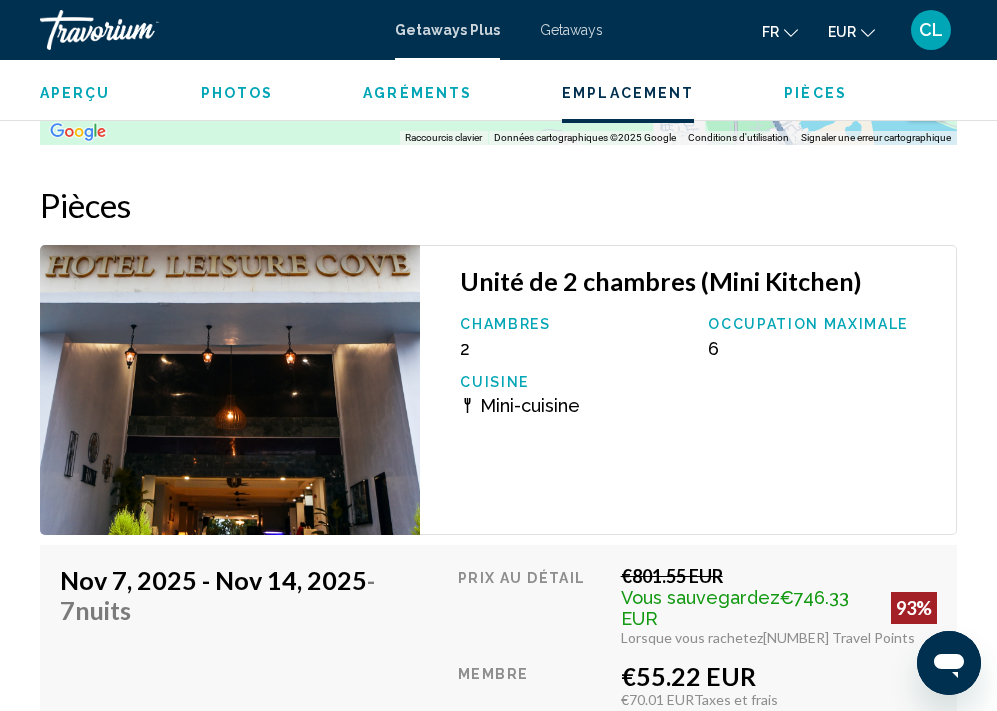 click on "Getaways" at bounding box center (571, 30) 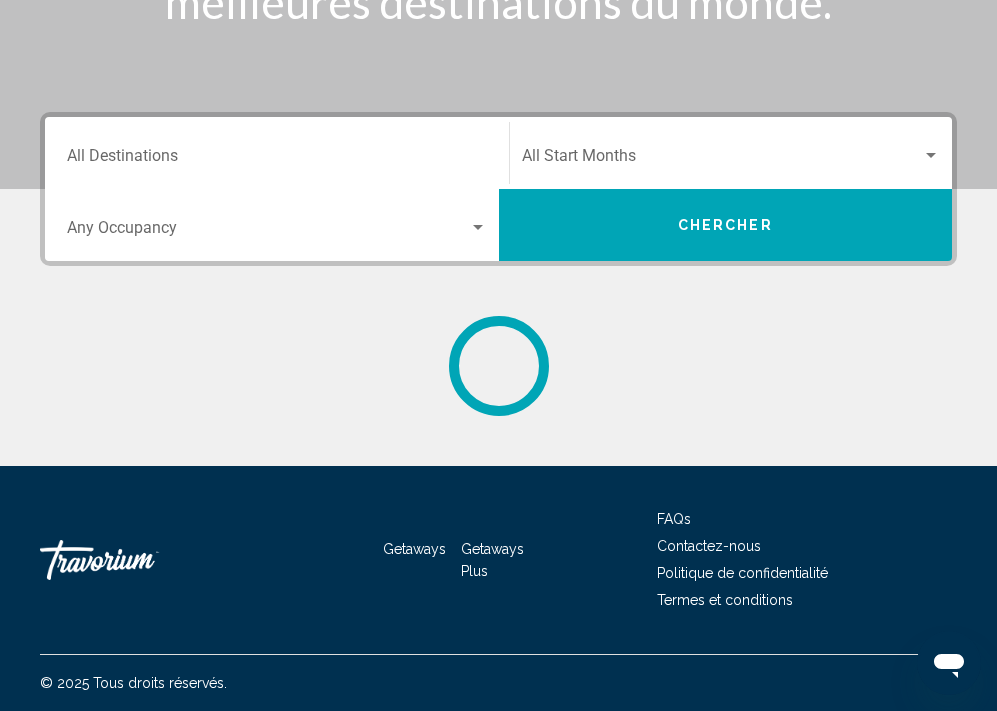 scroll, scrollTop: 0, scrollLeft: 0, axis: both 